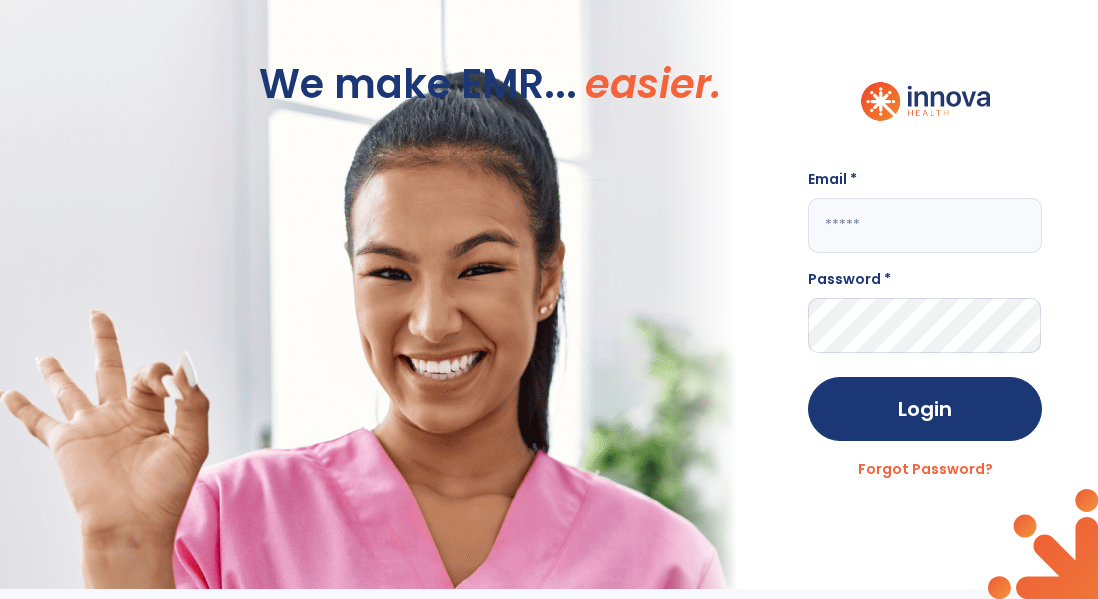 scroll, scrollTop: 0, scrollLeft: 0, axis: both 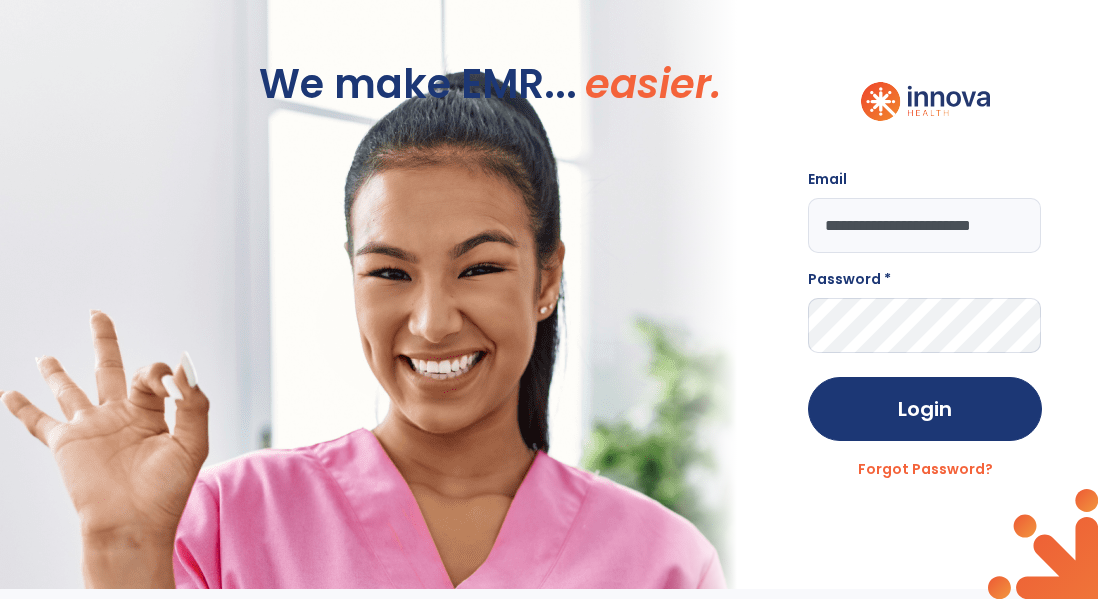 type on "**********" 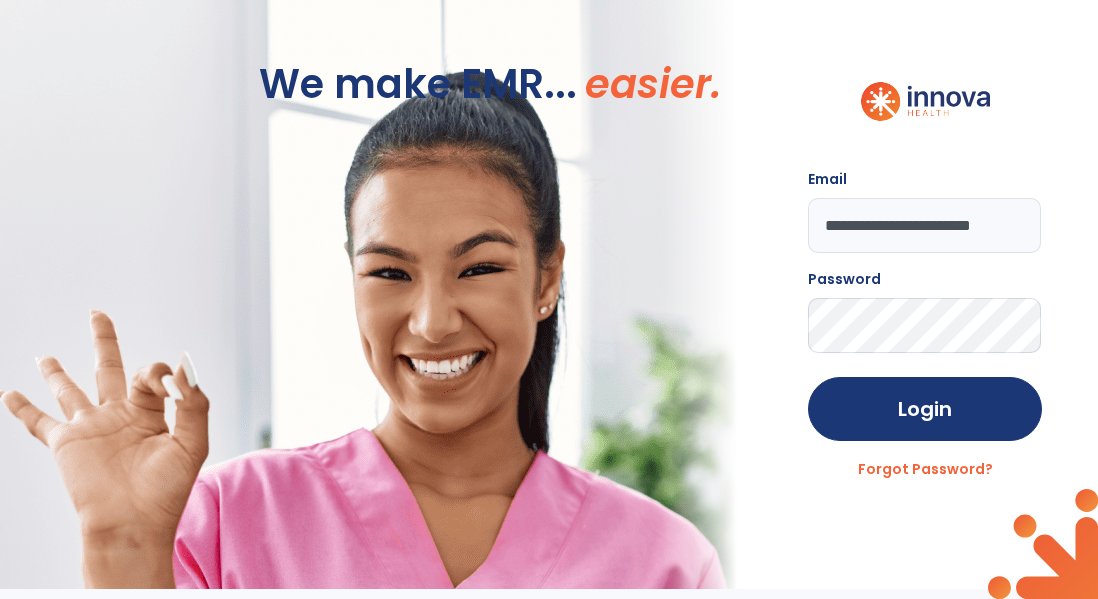 click on "Login" 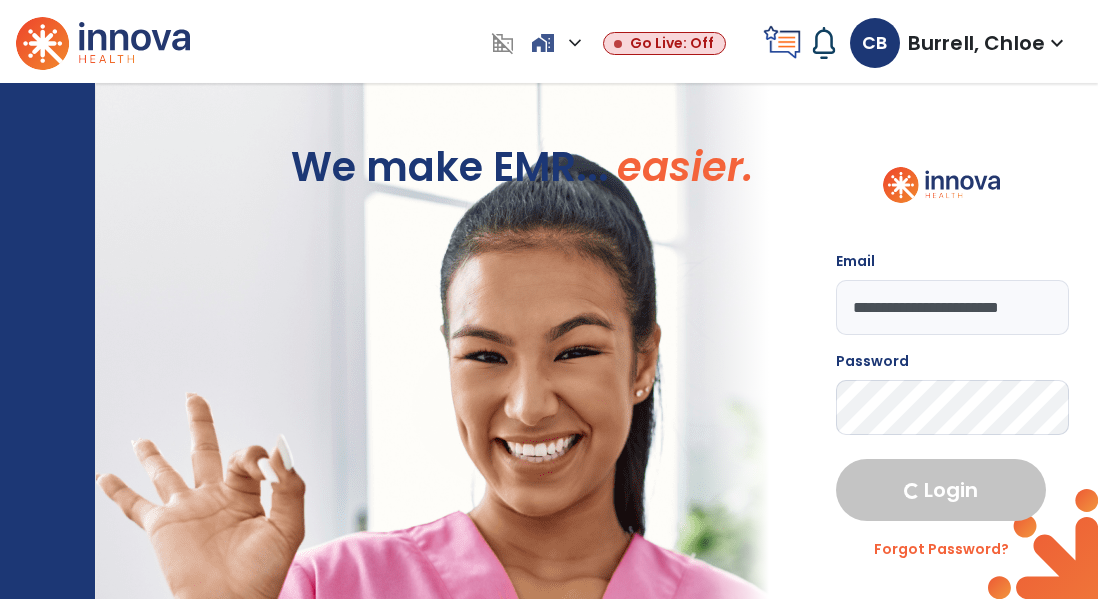 select on "****" 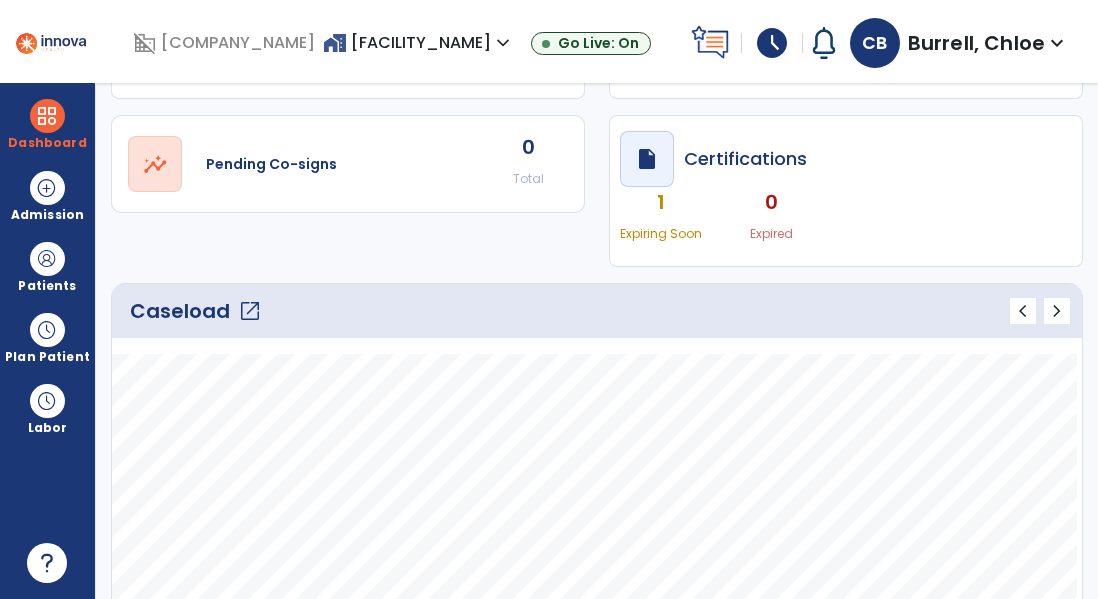 scroll, scrollTop: 0, scrollLeft: 0, axis: both 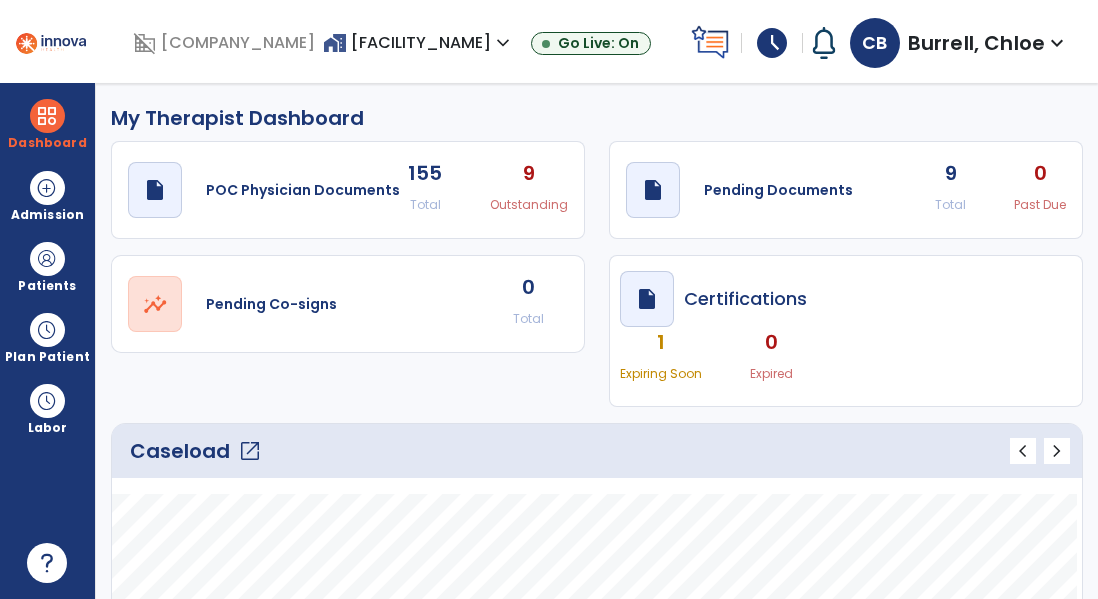 click on "open_in_new" 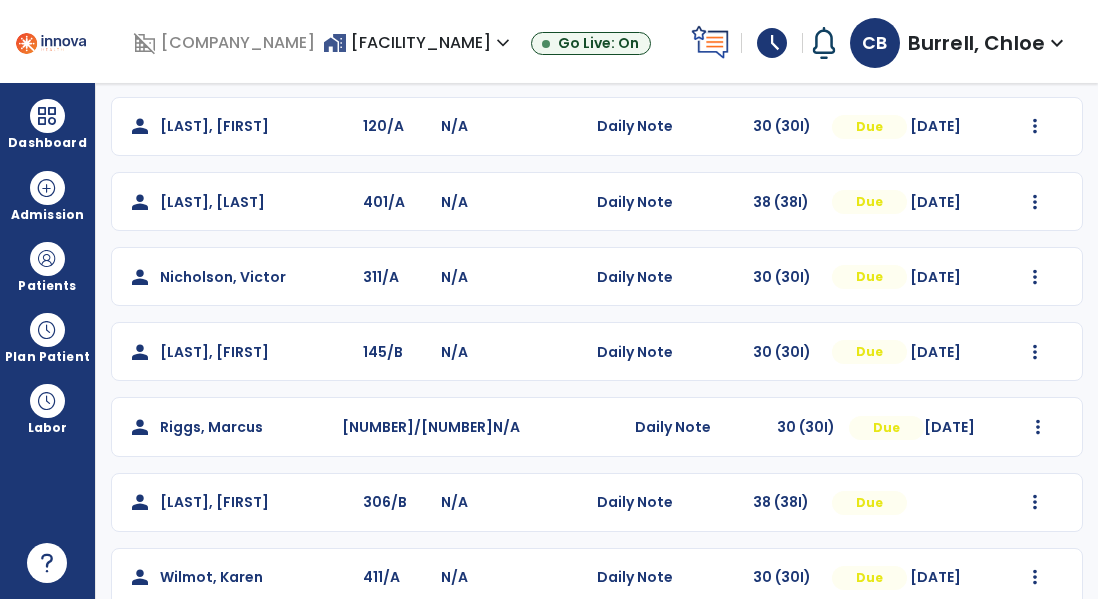 scroll, scrollTop: 293, scrollLeft: 0, axis: vertical 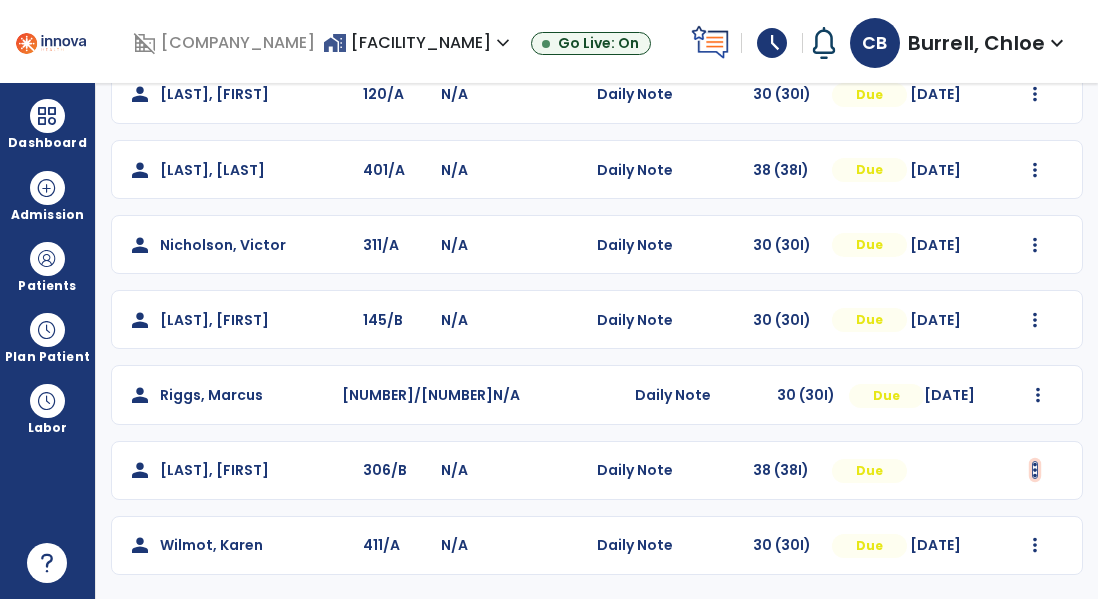 click at bounding box center [1035, 19] 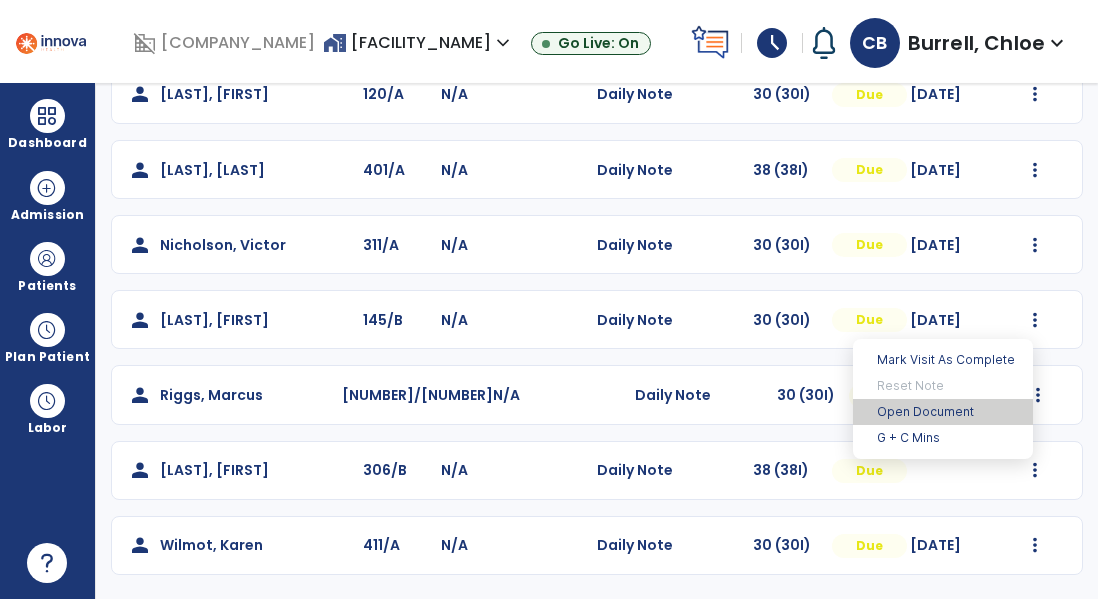click on "Open Document" at bounding box center (943, 412) 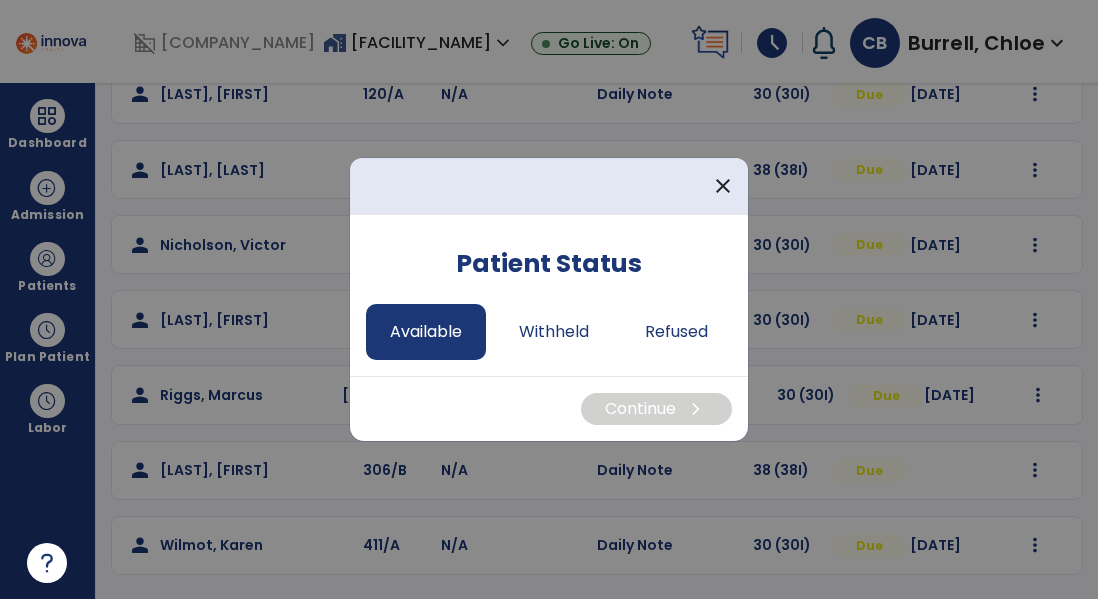 click on "Available" at bounding box center (426, 332) 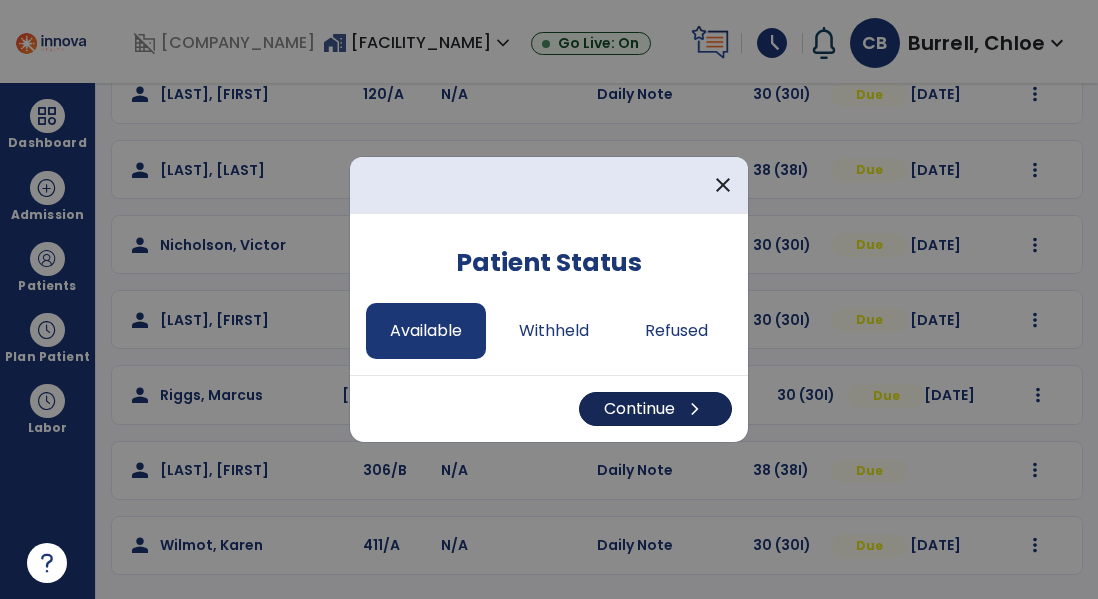 click on "Continue   chevron_right" at bounding box center (655, 409) 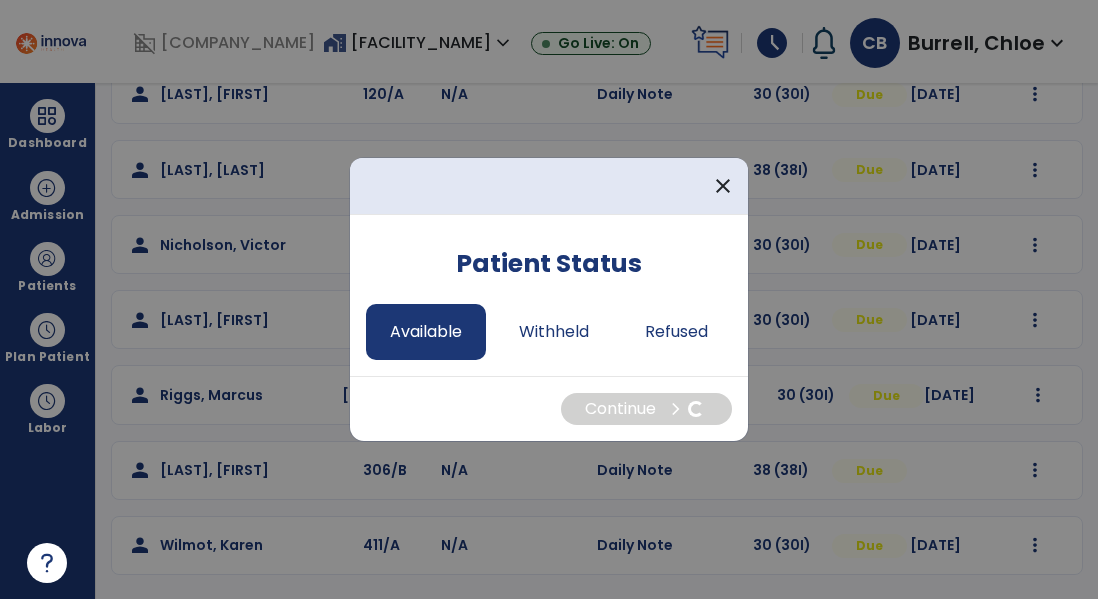 select on "*" 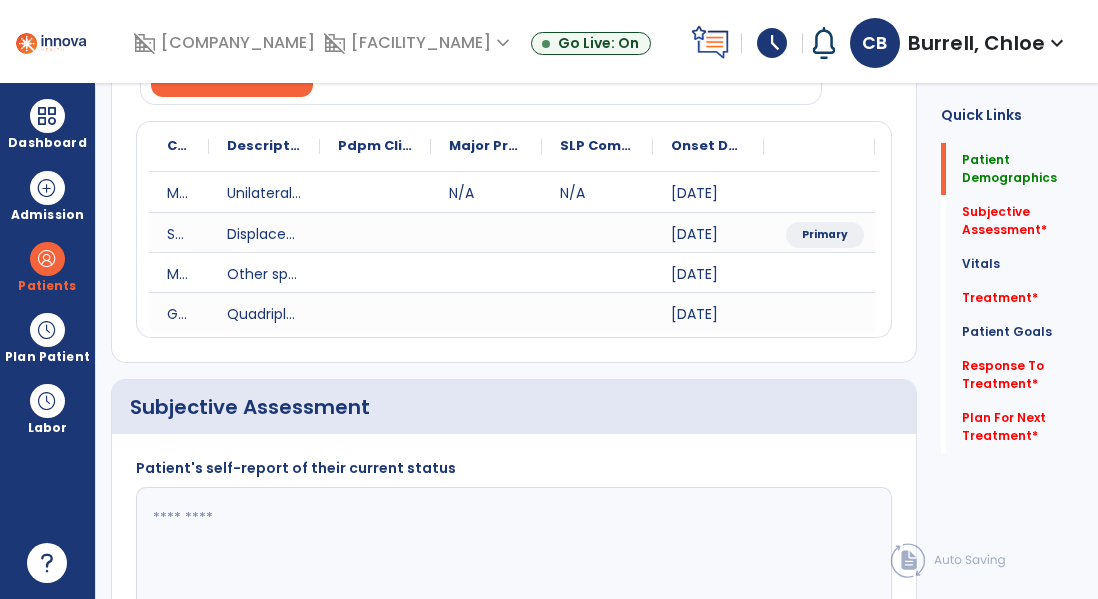 scroll, scrollTop: 0, scrollLeft: 0, axis: both 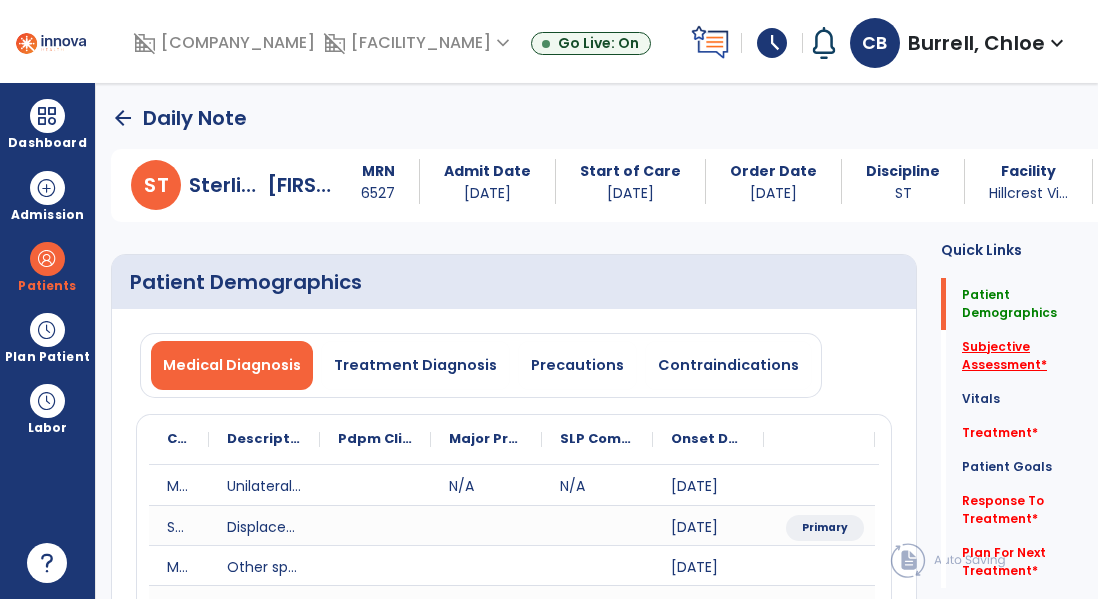 click on "Subjective Assessment   *" 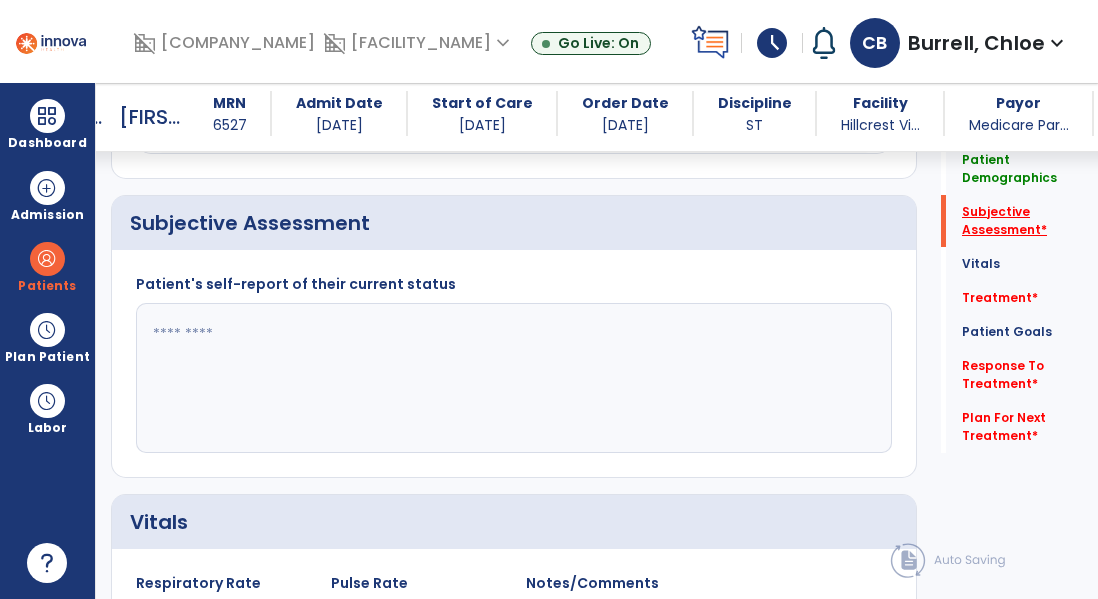scroll, scrollTop: 467, scrollLeft: 0, axis: vertical 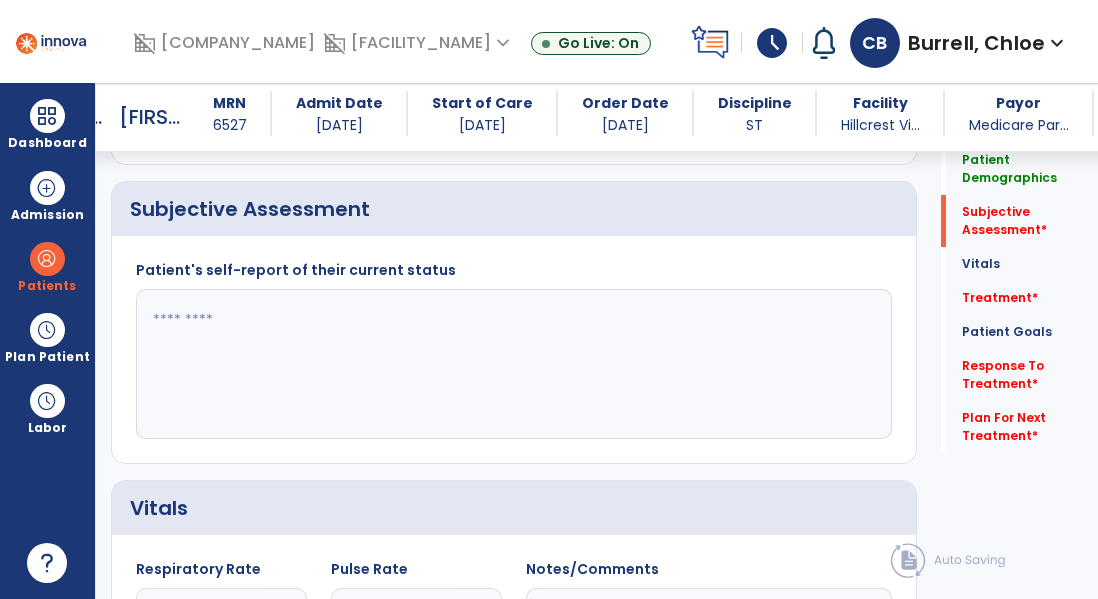 click 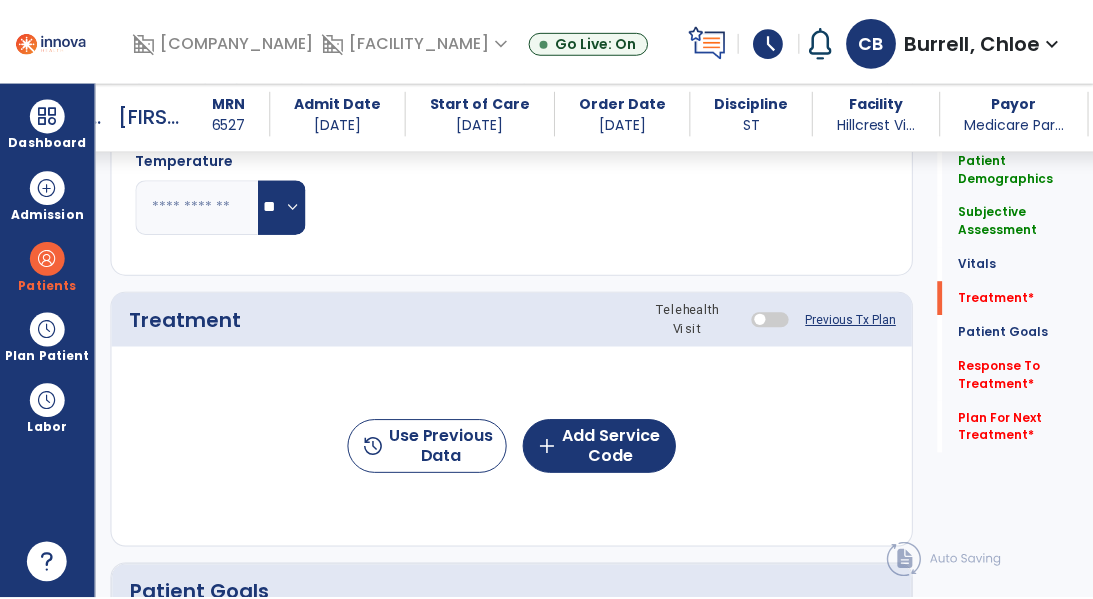 scroll, scrollTop: 1091, scrollLeft: 0, axis: vertical 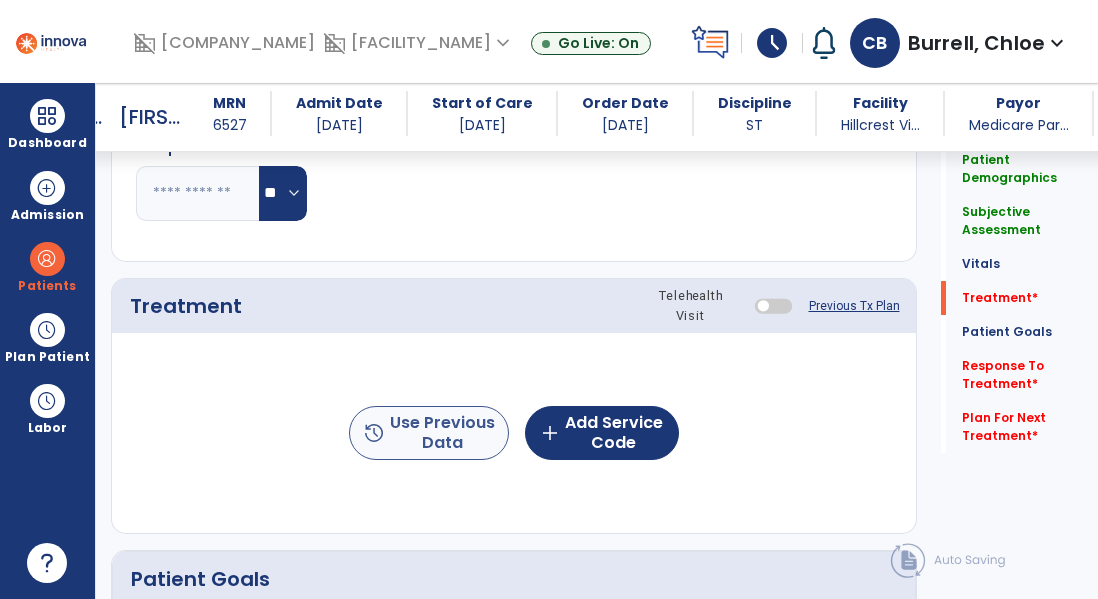 type on "**********" 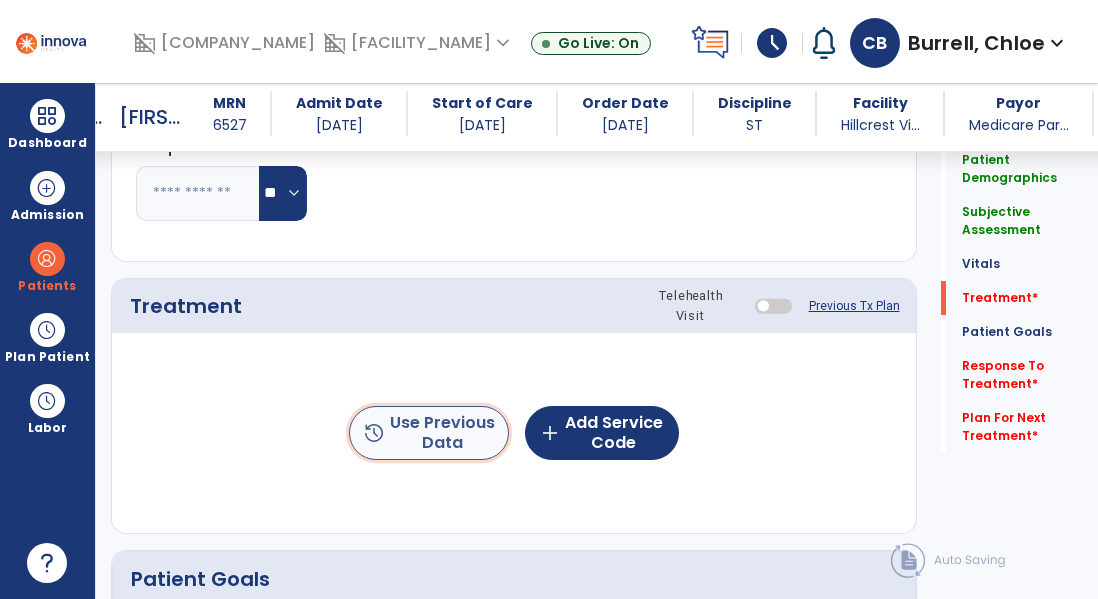 click on "history  Use Previous Data" 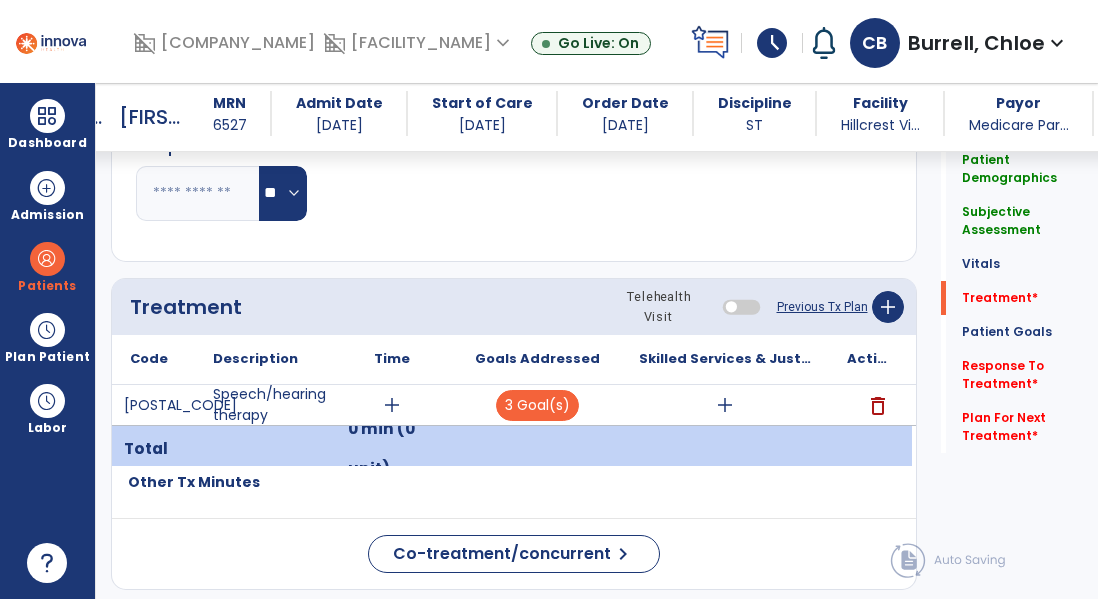 click on "add" at bounding box center [392, 405] 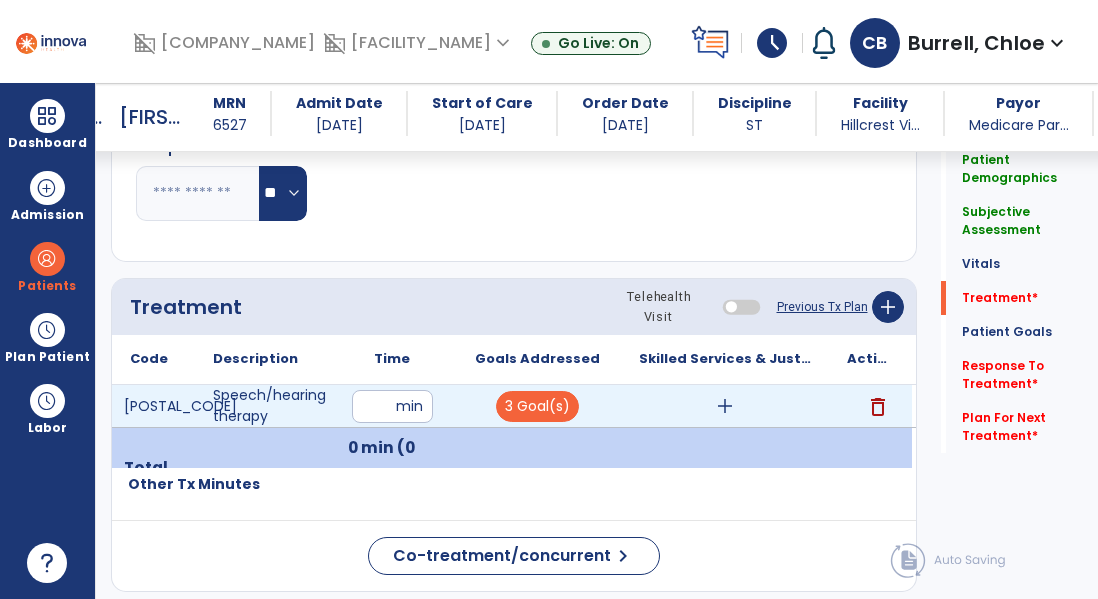 type on "**" 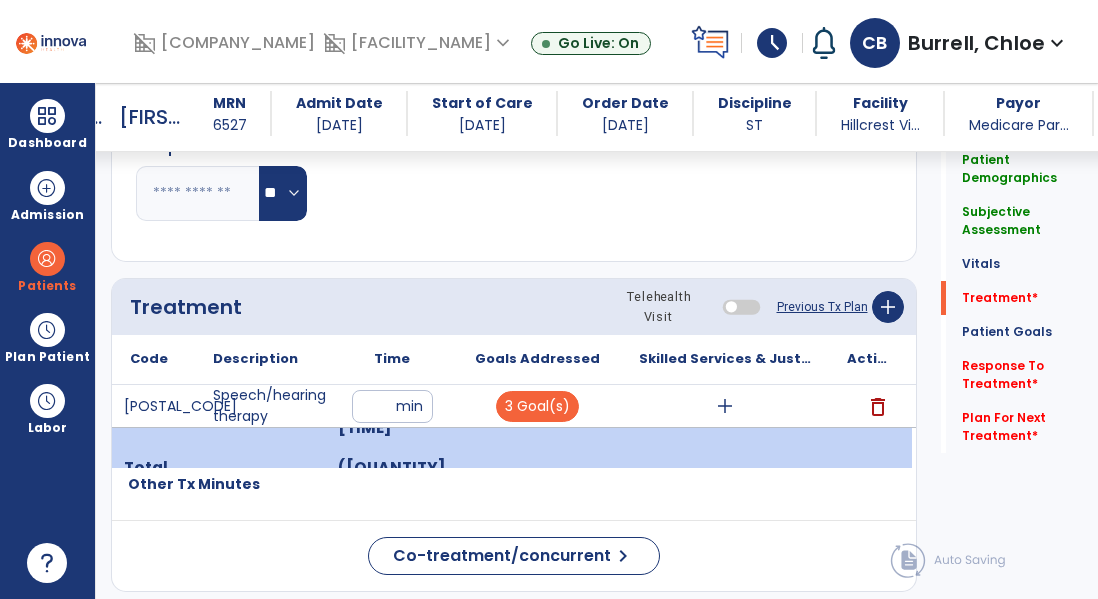 click on "add" at bounding box center (725, 406) 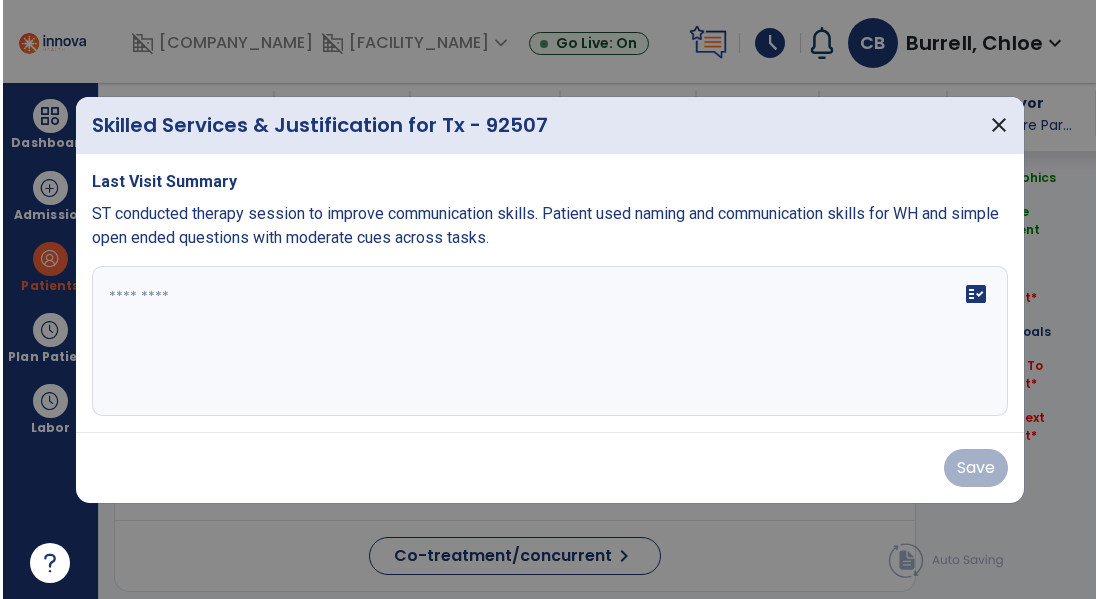 scroll, scrollTop: 1091, scrollLeft: 0, axis: vertical 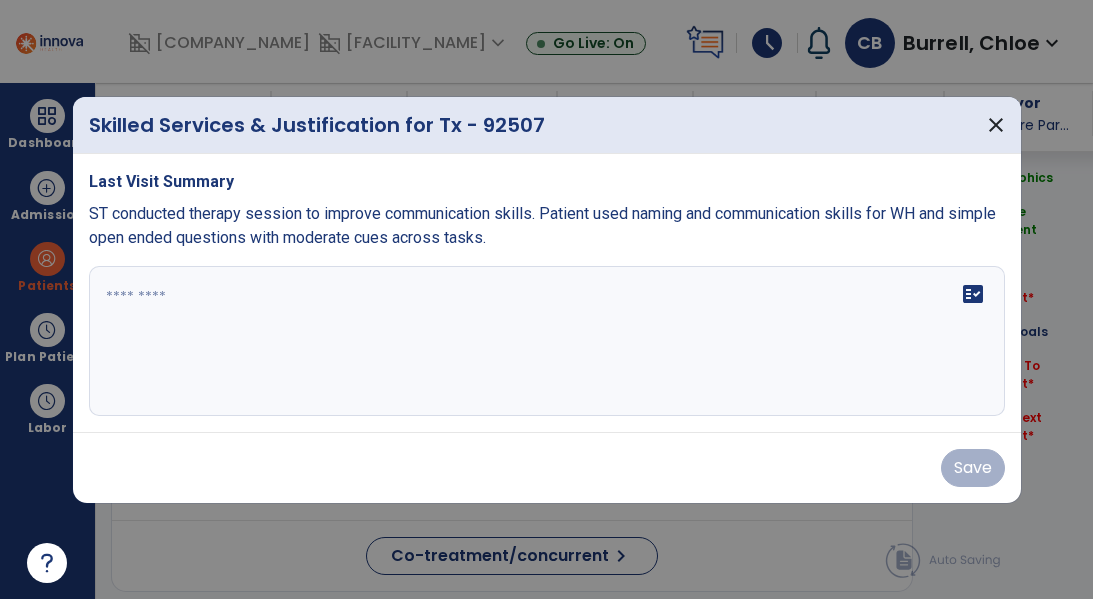click on "fact_check" at bounding box center (547, 341) 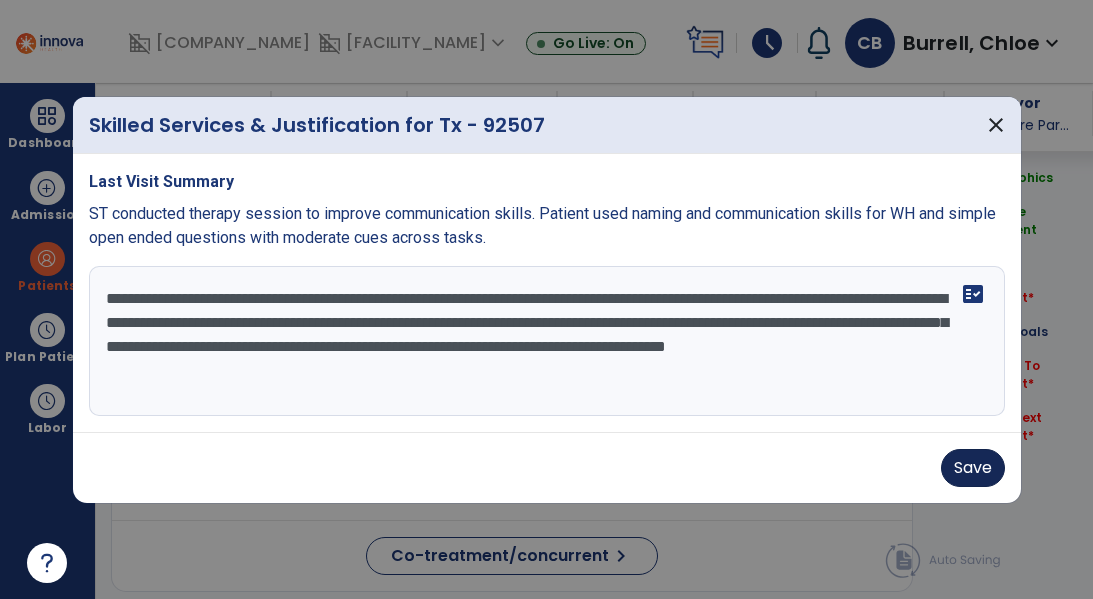 type on "**********" 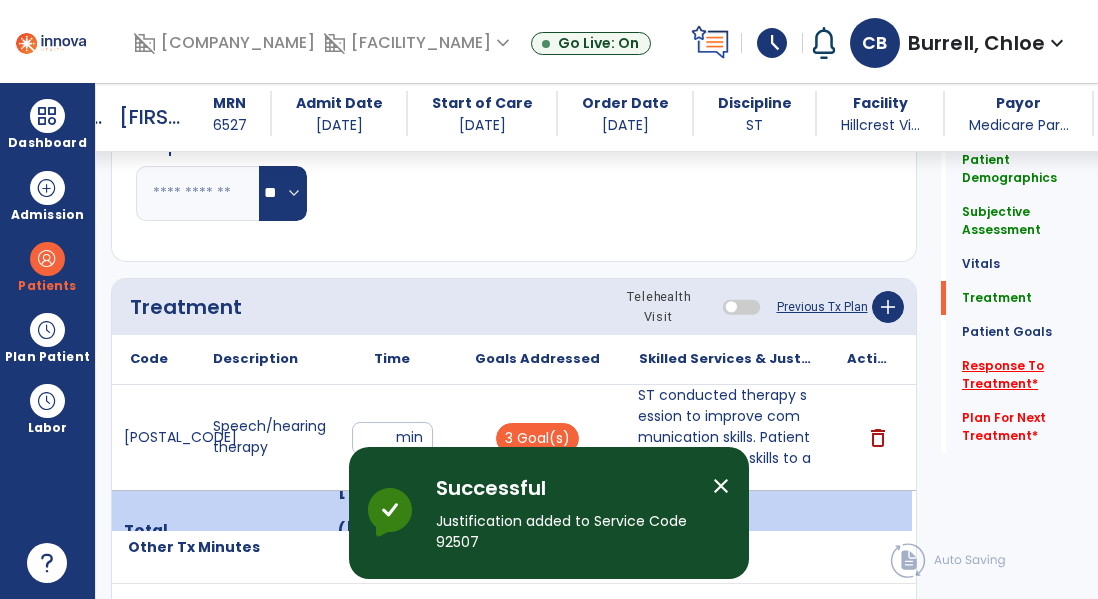 click on "Response To Treatment   *" 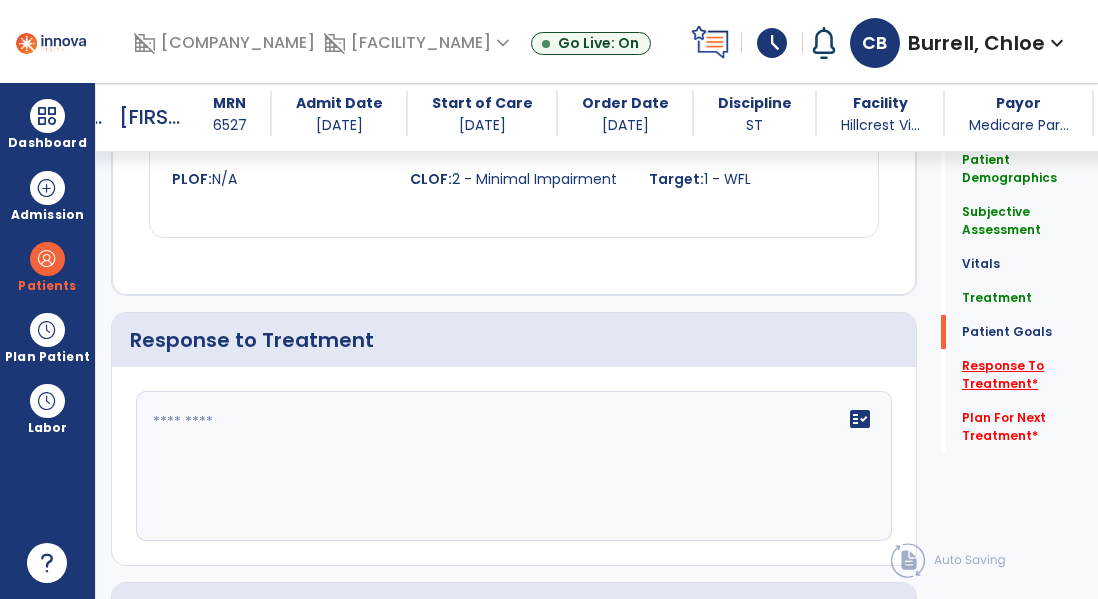 scroll, scrollTop: 2530, scrollLeft: 0, axis: vertical 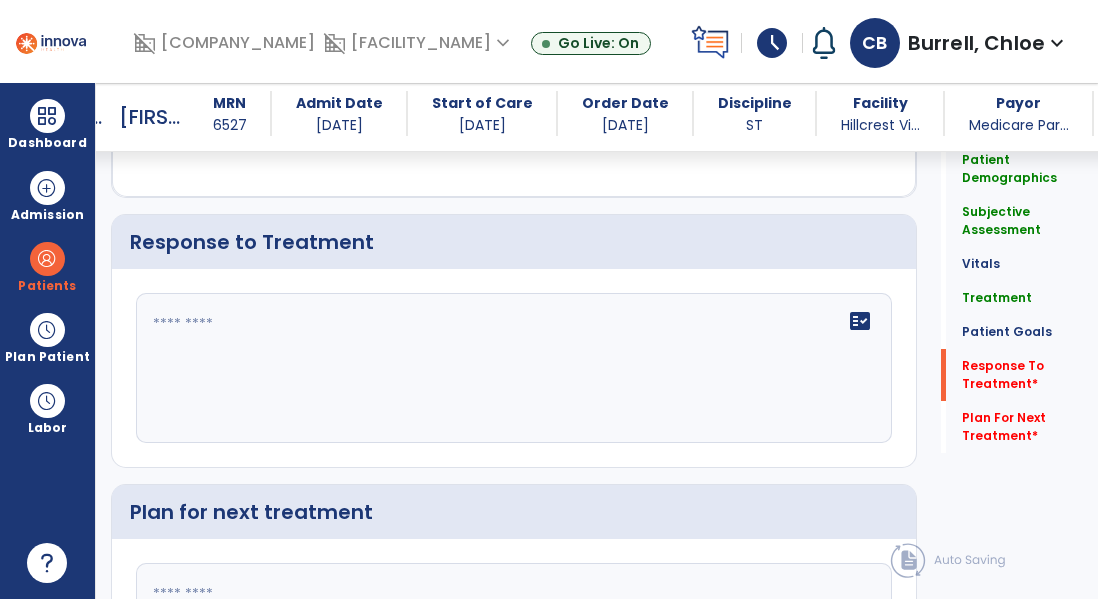 click on "fact_check" 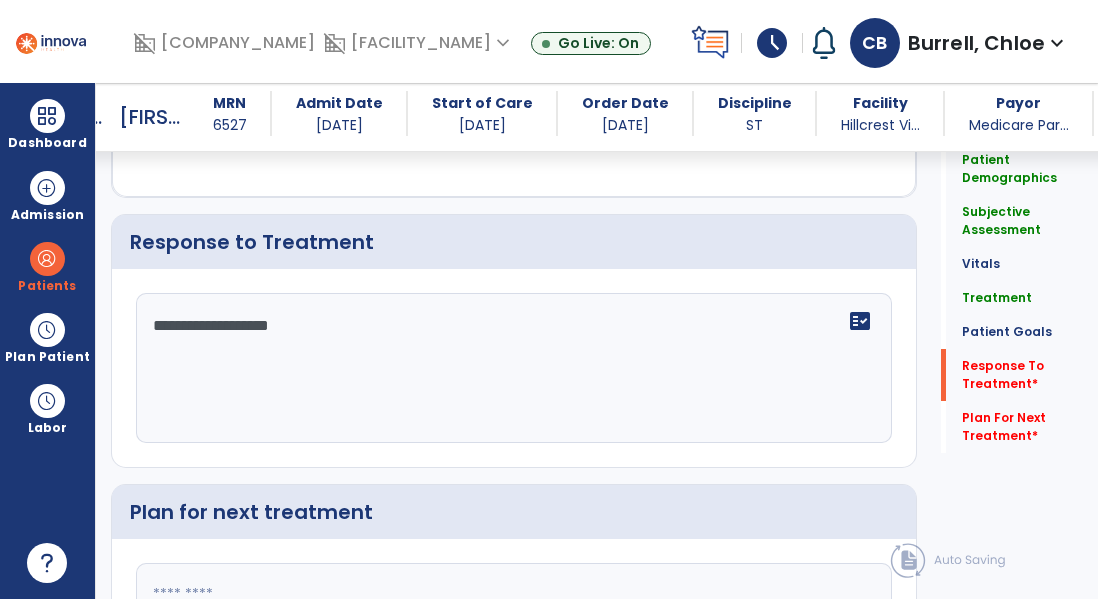 type on "**********" 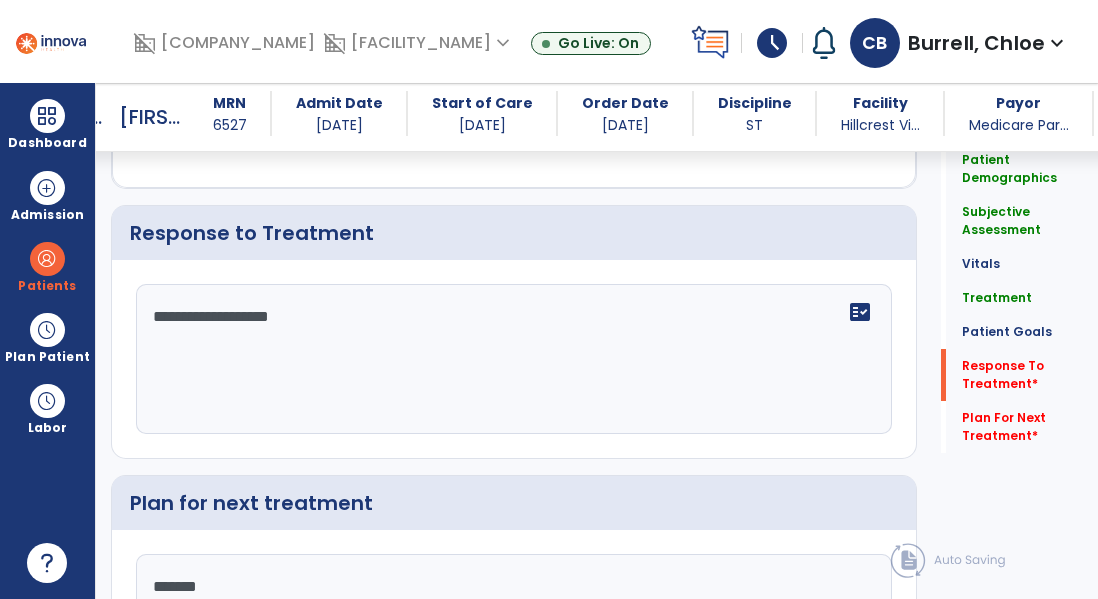 type on "********" 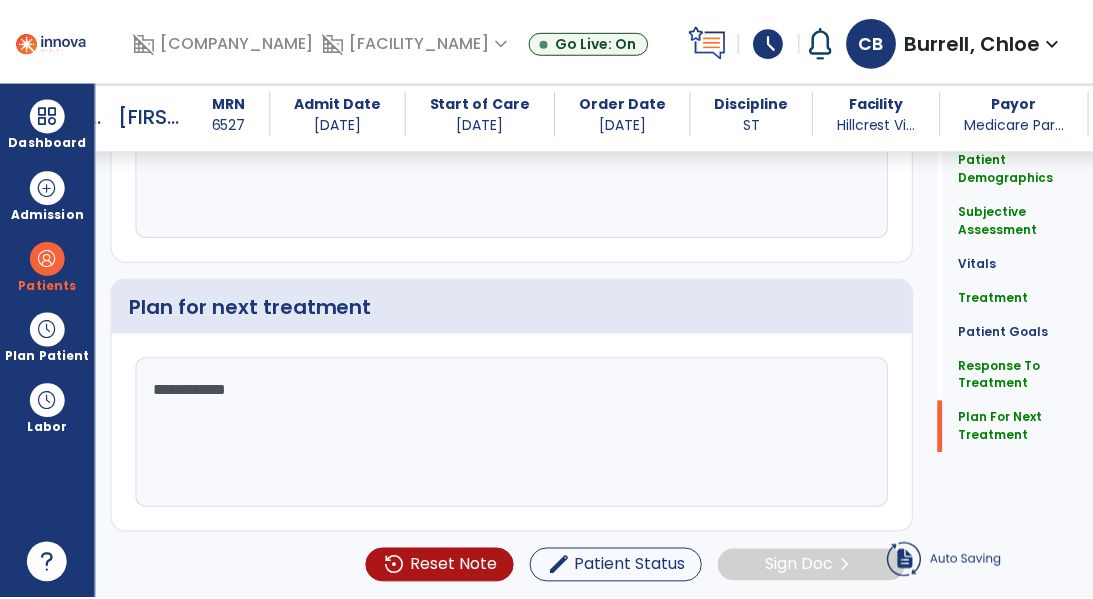 scroll, scrollTop: 2670, scrollLeft: 0, axis: vertical 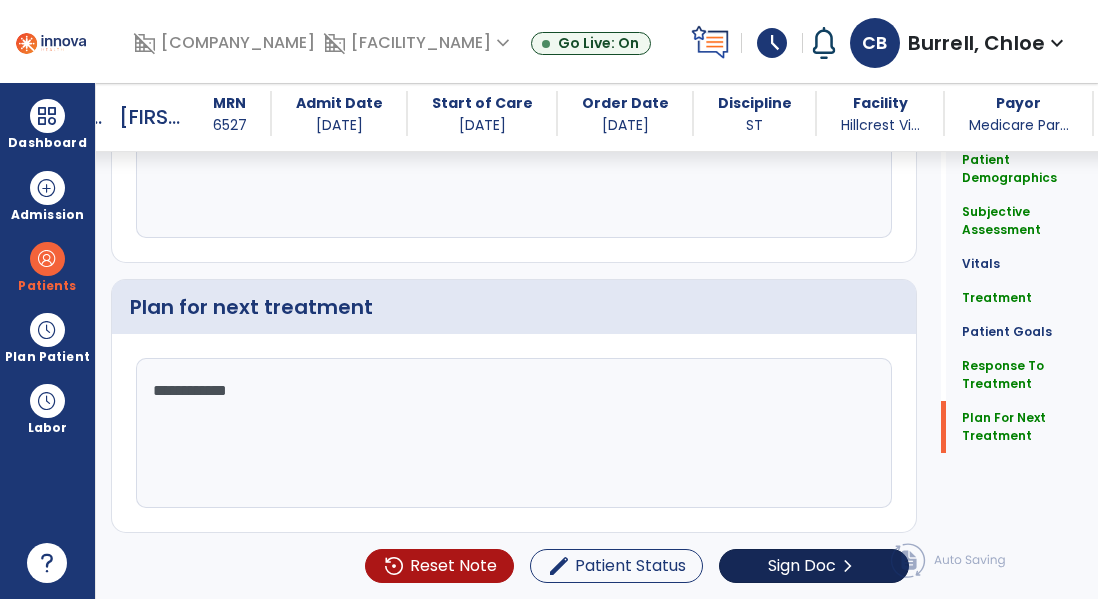 type on "**********" 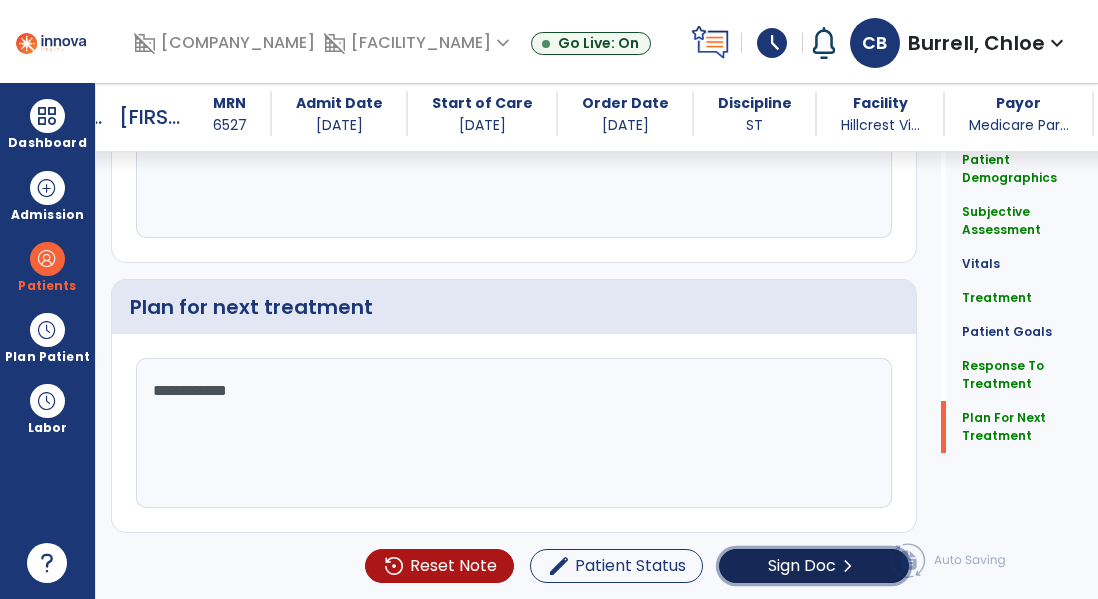 click on "Sign Doc" 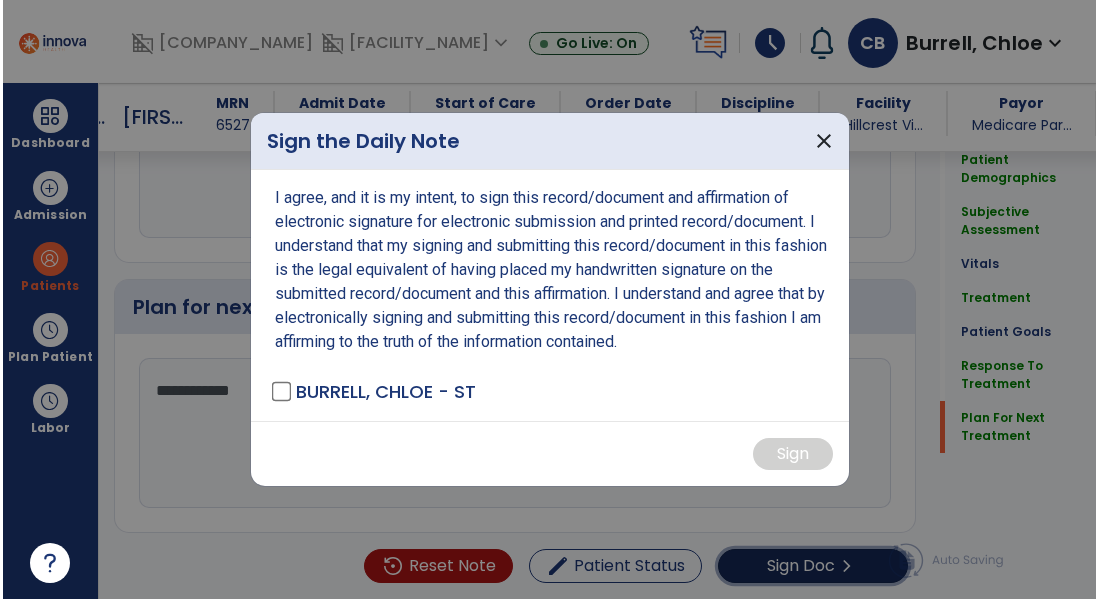 scroll, scrollTop: 2735, scrollLeft: 0, axis: vertical 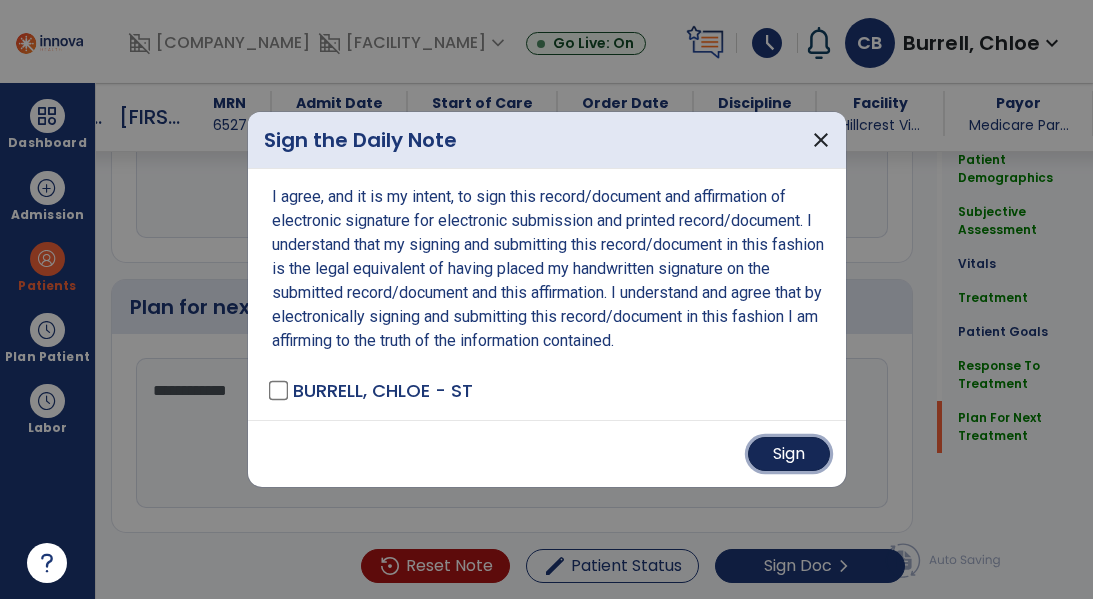 click on "Sign" at bounding box center (789, 454) 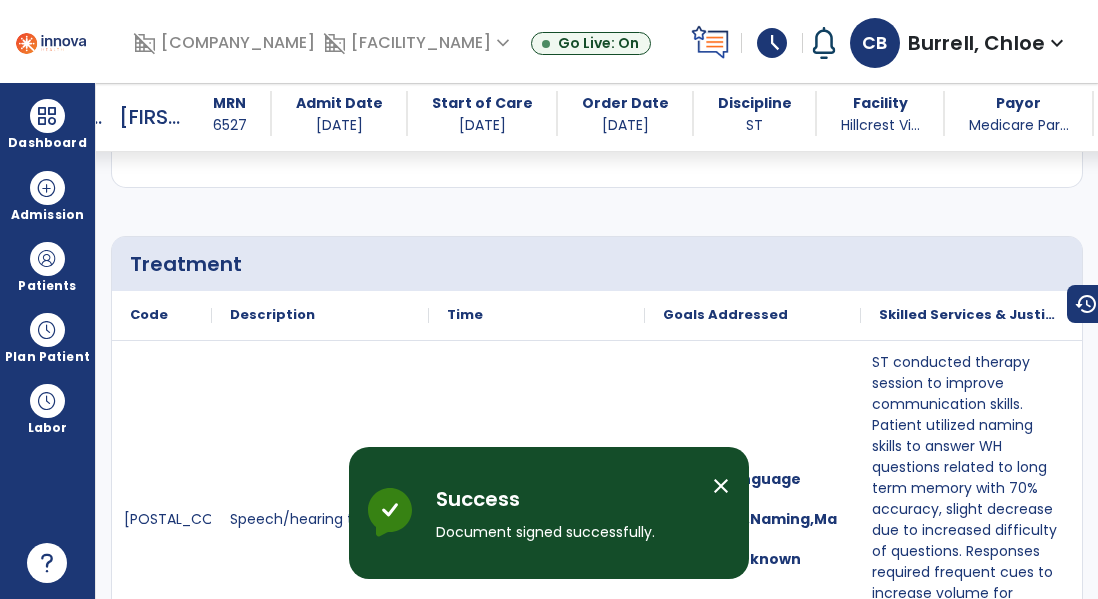 scroll, scrollTop: 0, scrollLeft: 0, axis: both 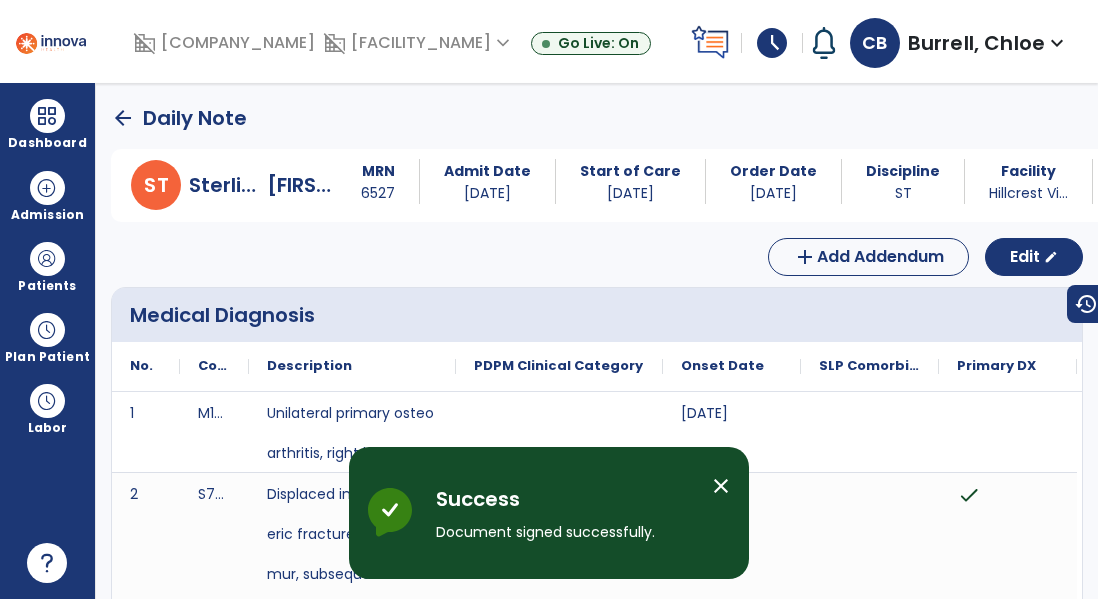 click on "arrow_back" 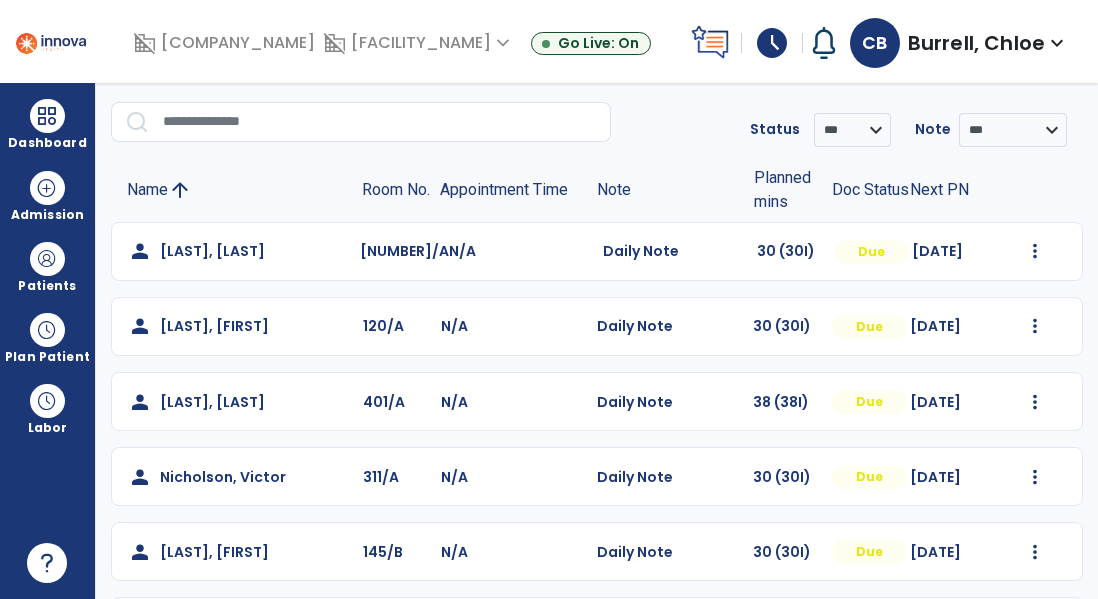 scroll, scrollTop: 60, scrollLeft: 0, axis: vertical 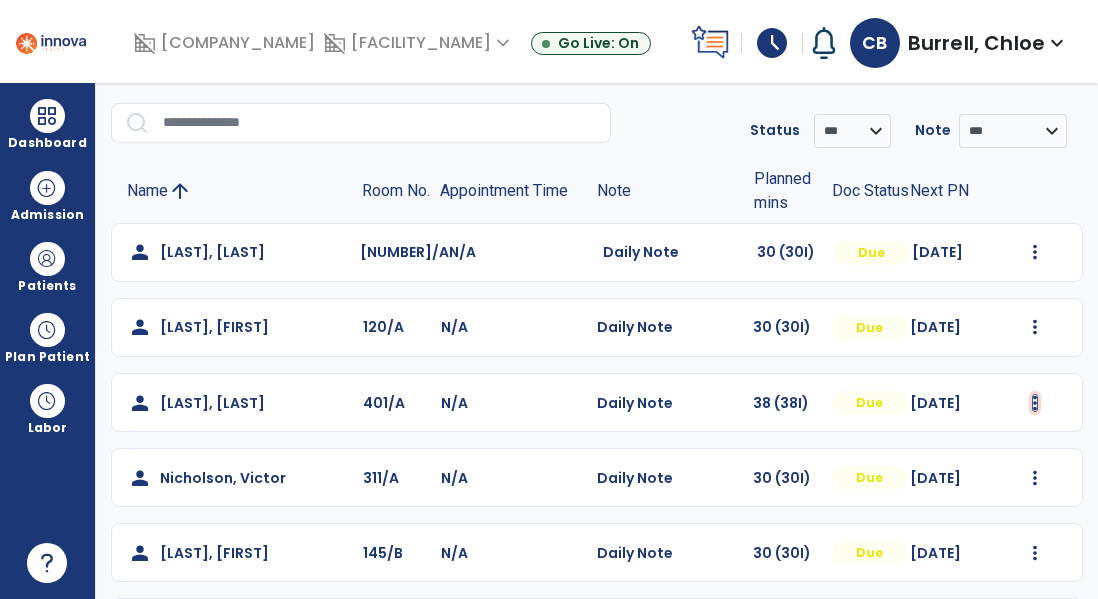 click at bounding box center (1035, 252) 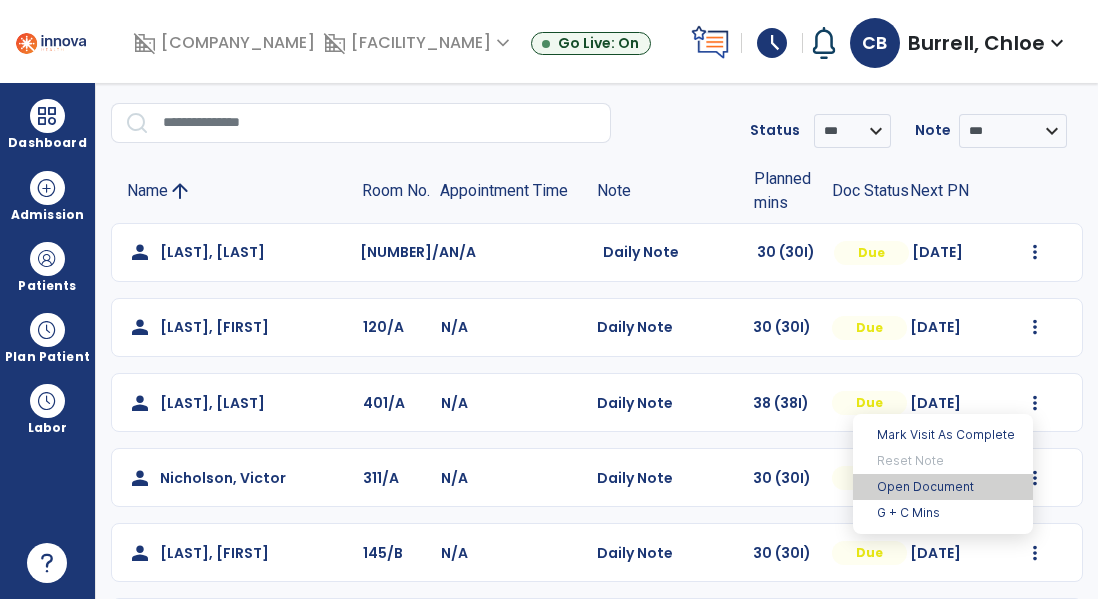 click on "Open Document" at bounding box center (943, 487) 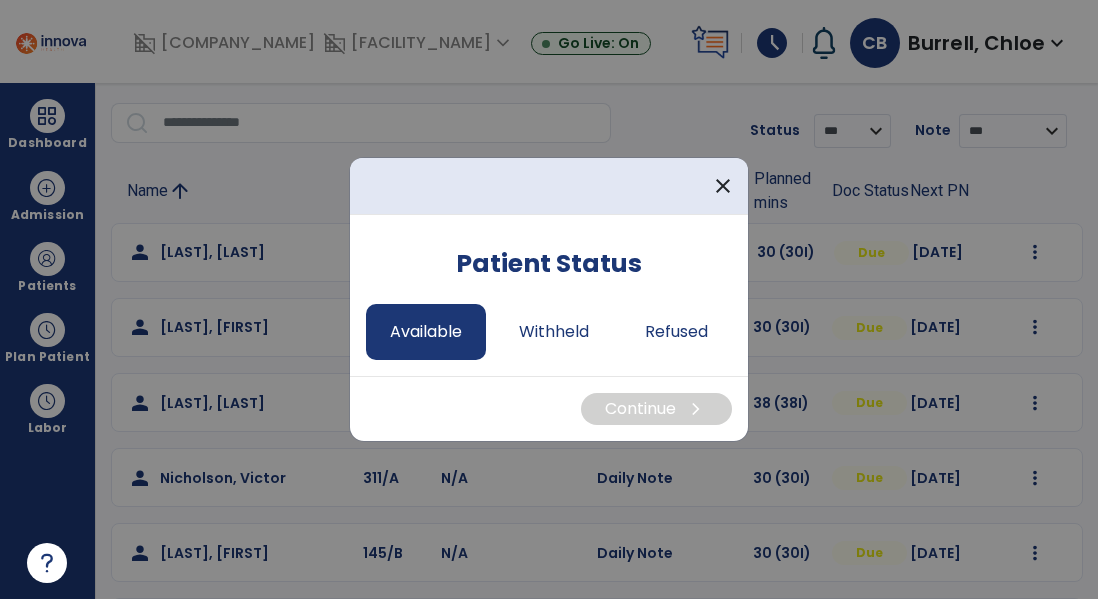 click on "Available" at bounding box center (426, 332) 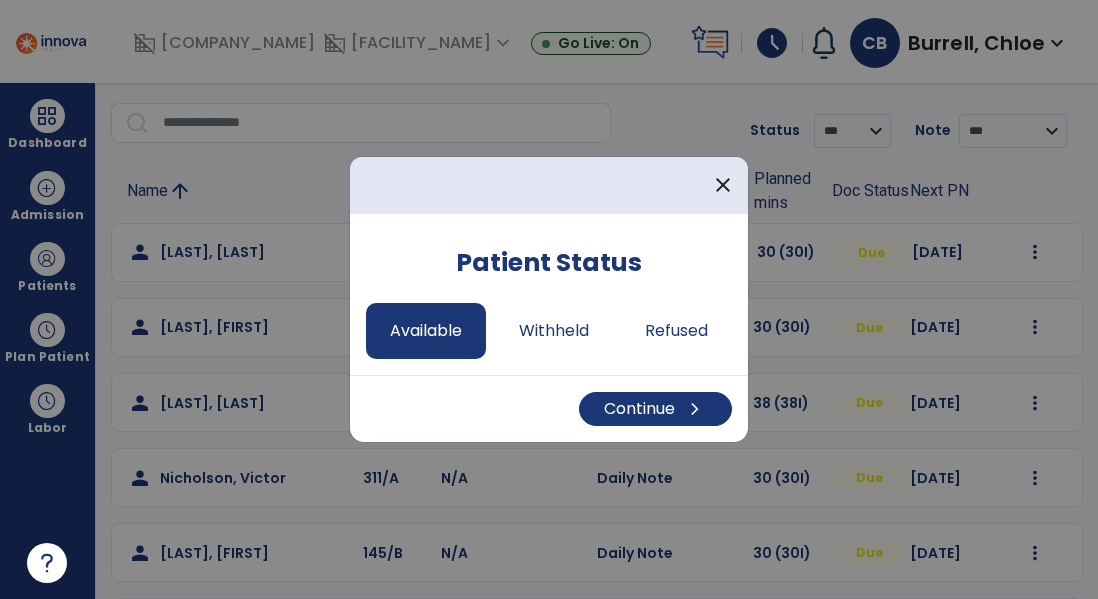 click on "Continue   chevron_right" at bounding box center (549, 408) 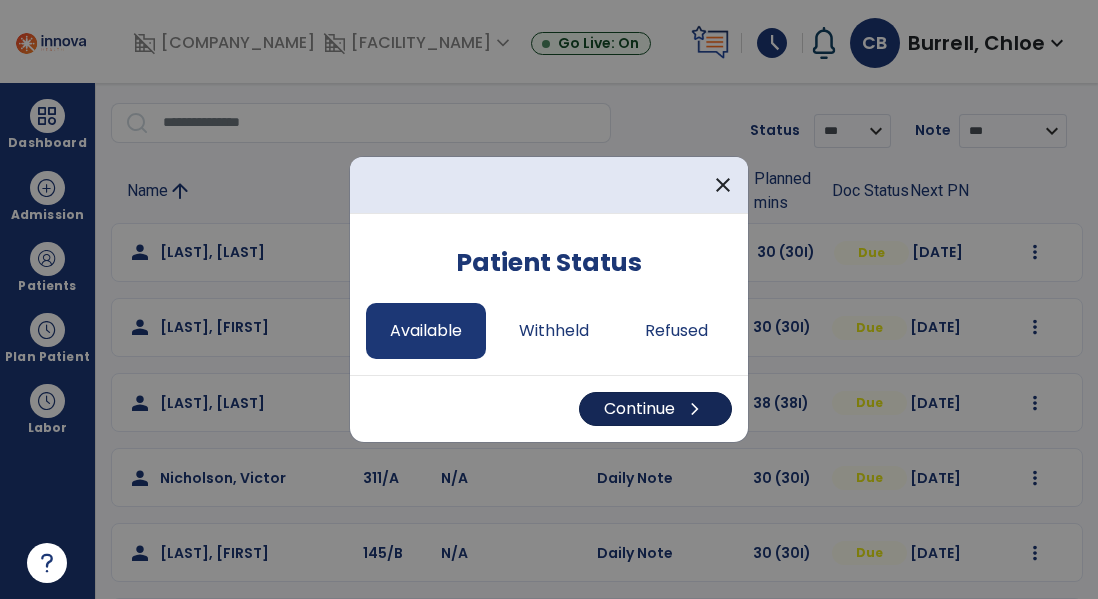 click on "Continue   chevron_right" at bounding box center (655, 409) 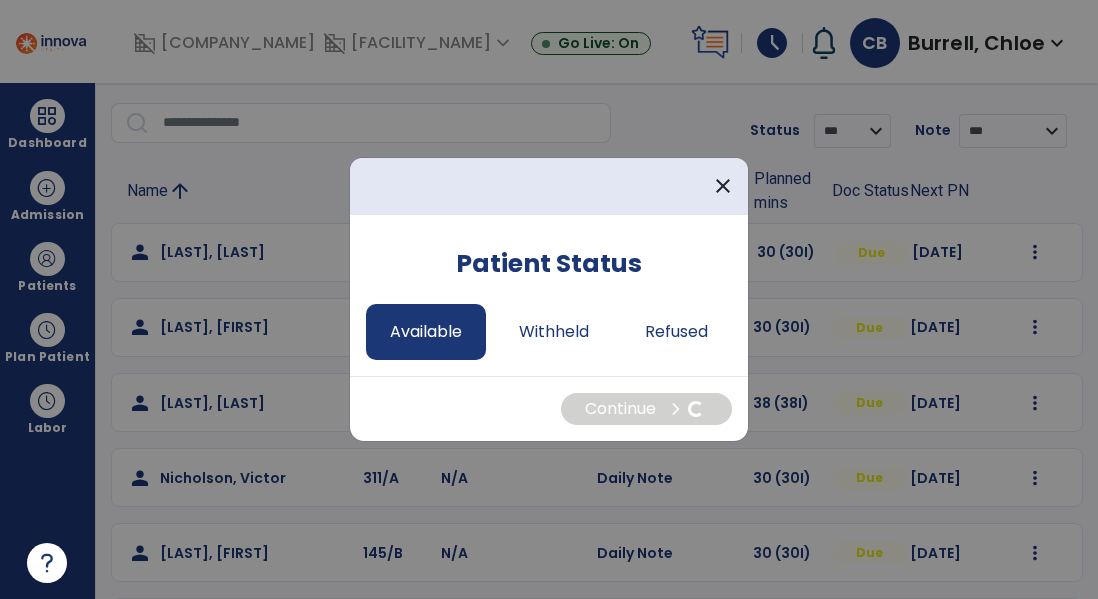 select on "*" 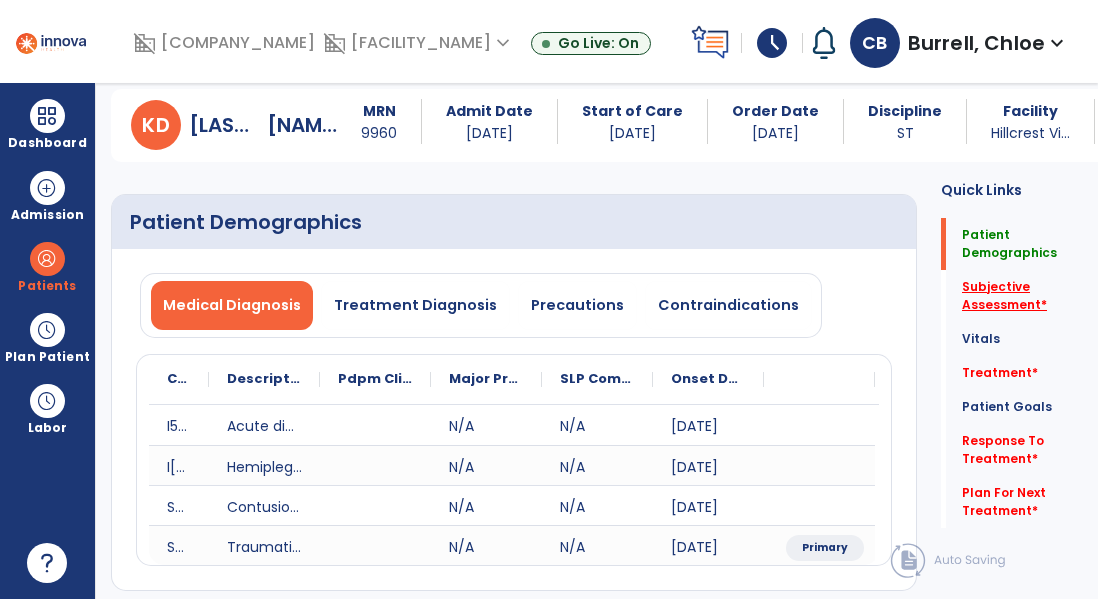 click on "Subjective Assessment   *" 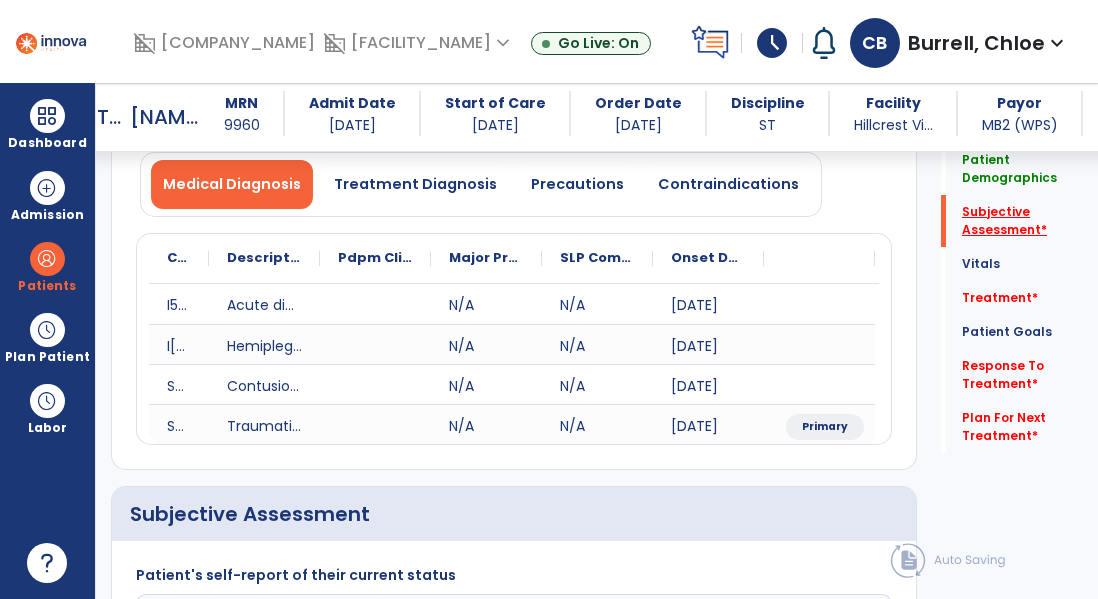 scroll, scrollTop: 467, scrollLeft: 0, axis: vertical 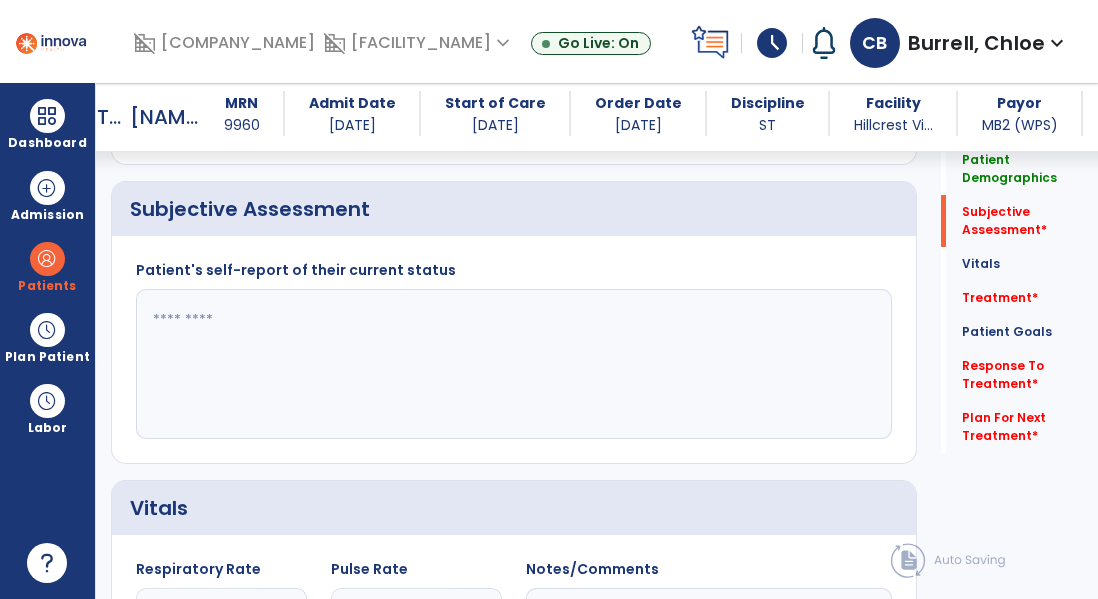 click 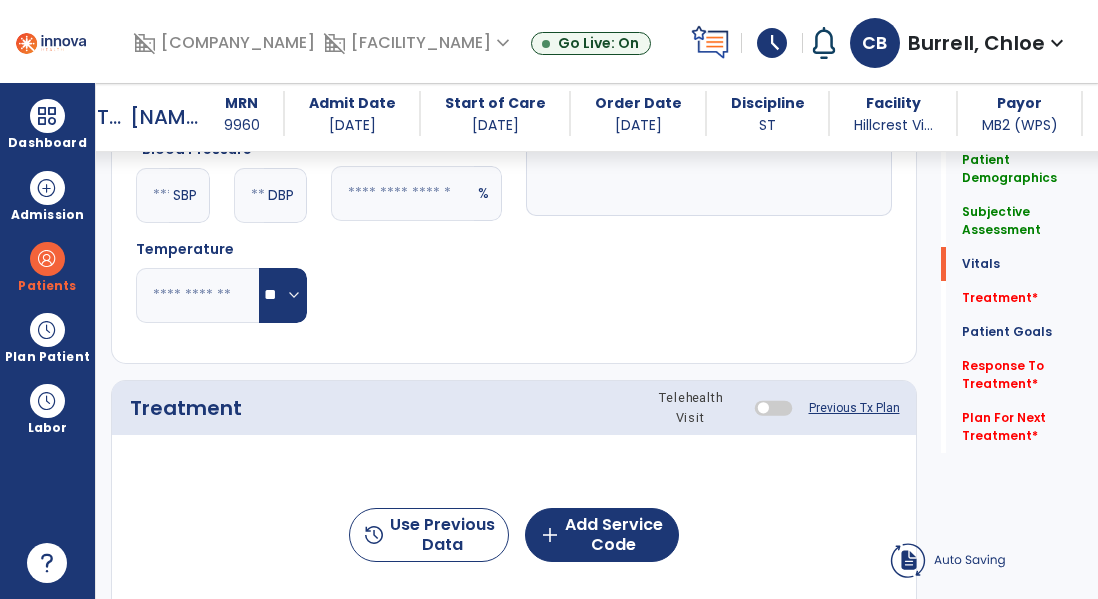 scroll, scrollTop: 994, scrollLeft: 0, axis: vertical 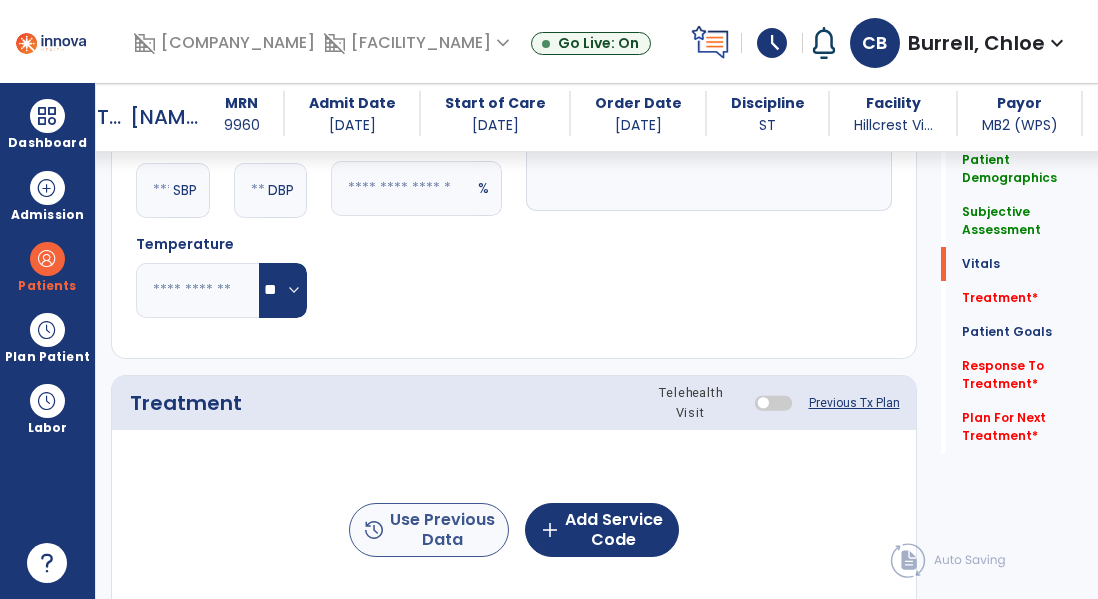 type on "**********" 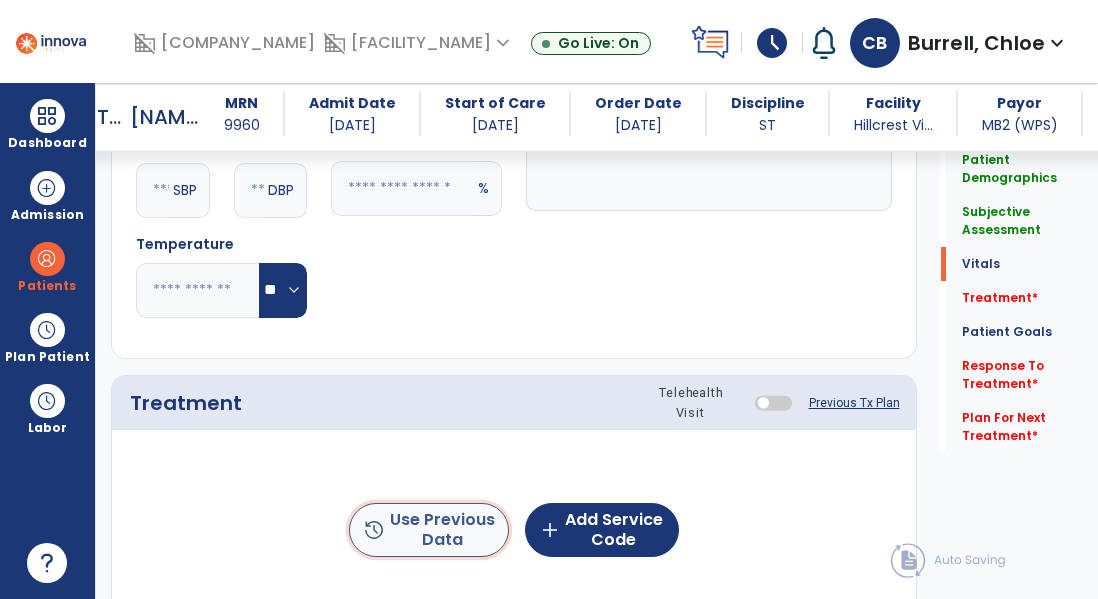 click on "history  Use Previous Data" 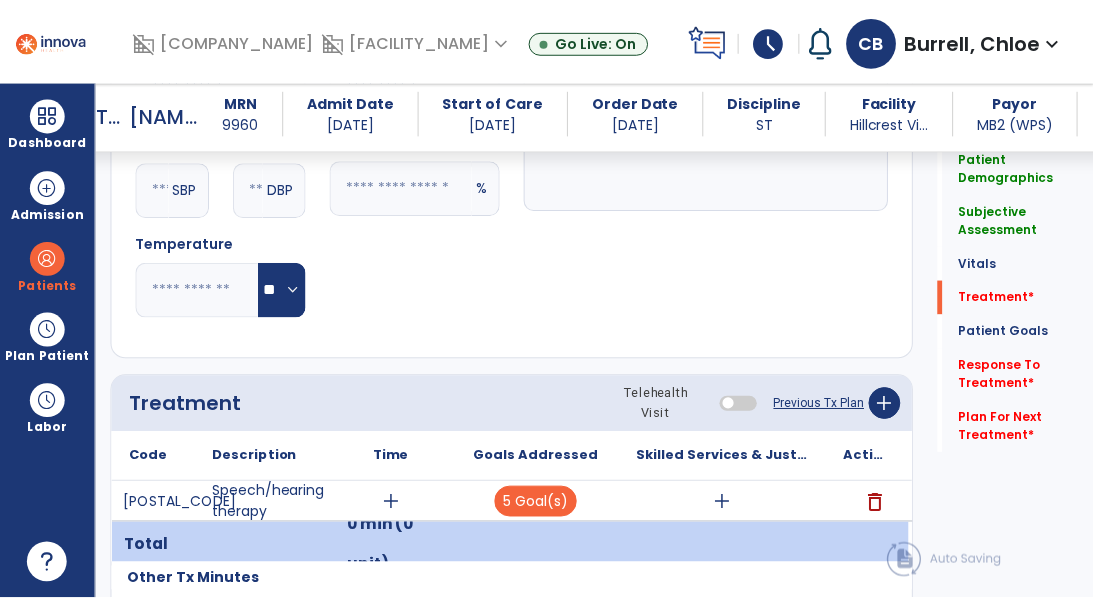 scroll, scrollTop: 1089, scrollLeft: 0, axis: vertical 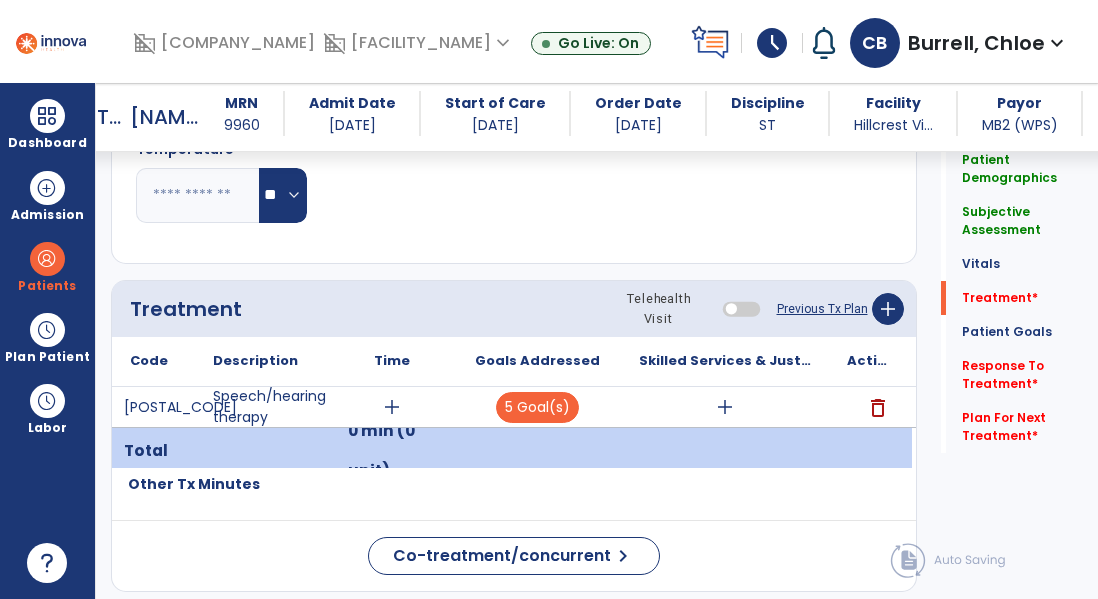 click on "add" at bounding box center [392, 407] 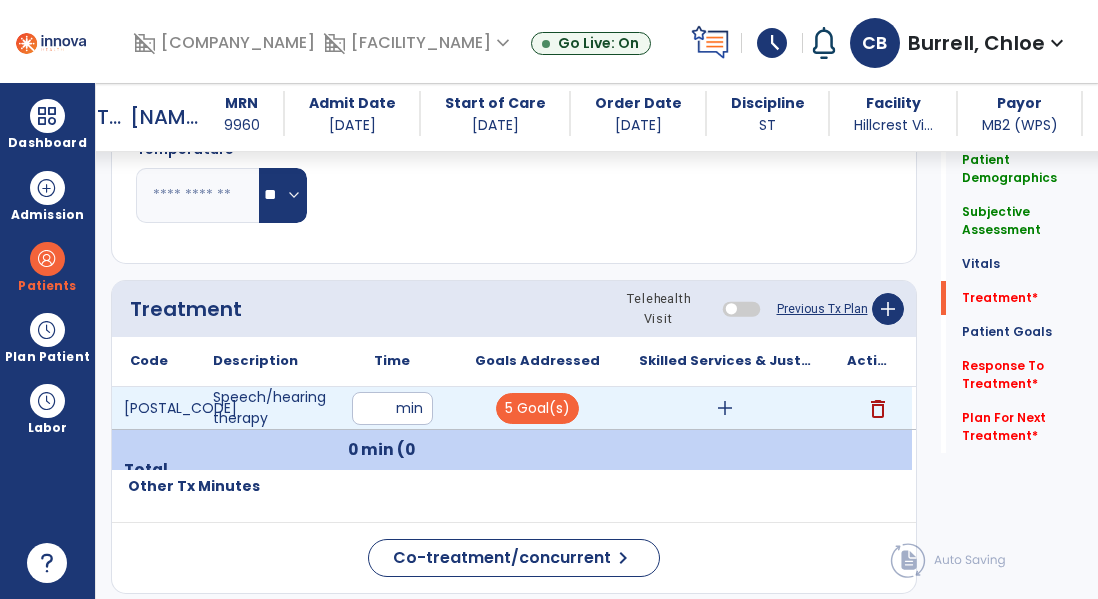 type on "**" 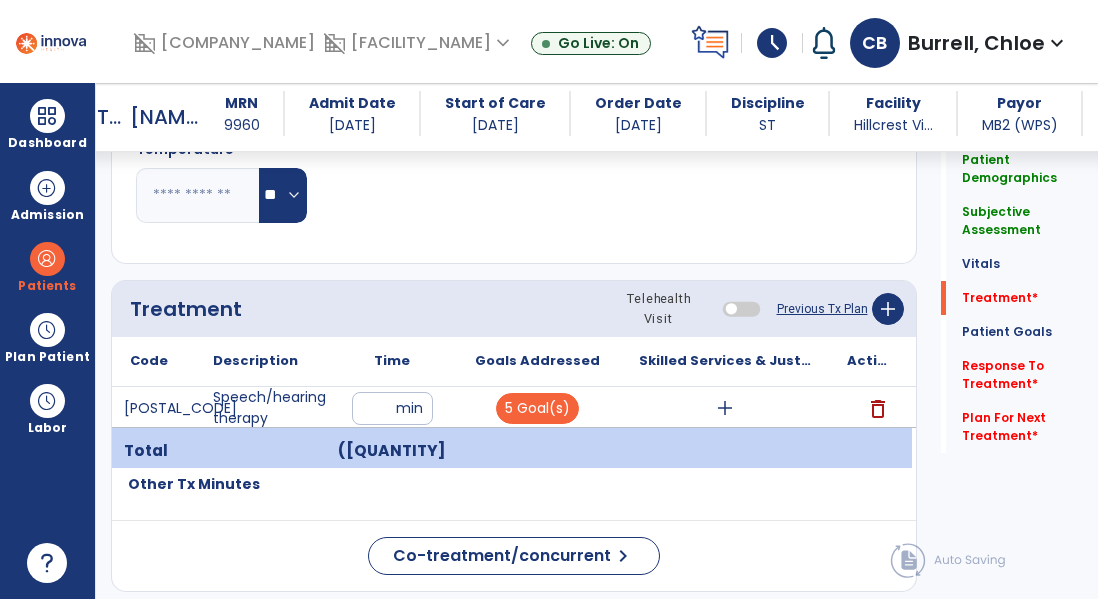 click on "add" at bounding box center [725, 408] 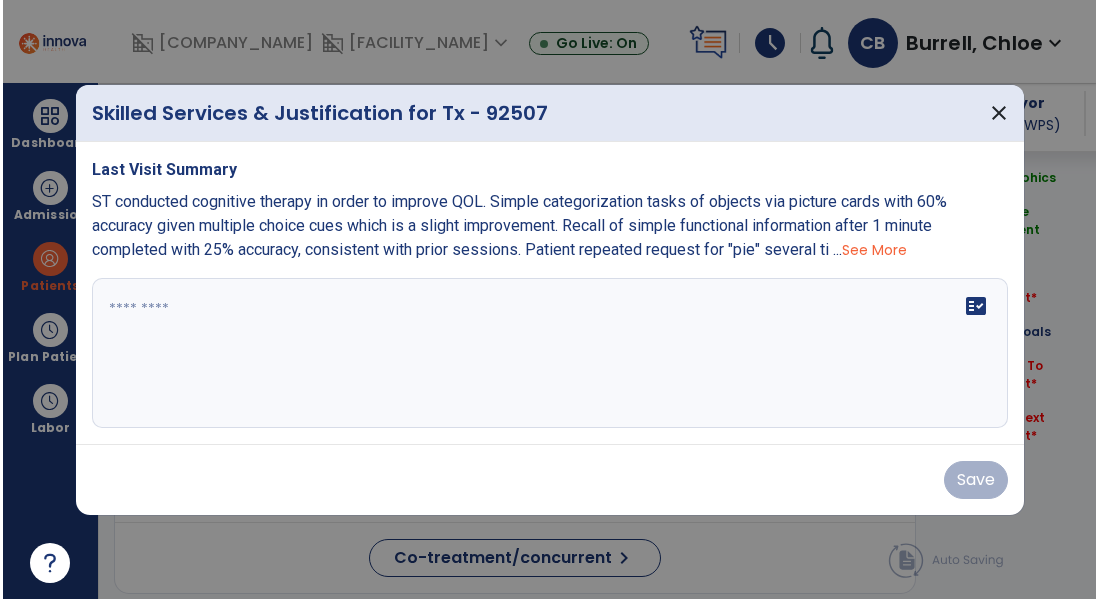 scroll, scrollTop: 1089, scrollLeft: 0, axis: vertical 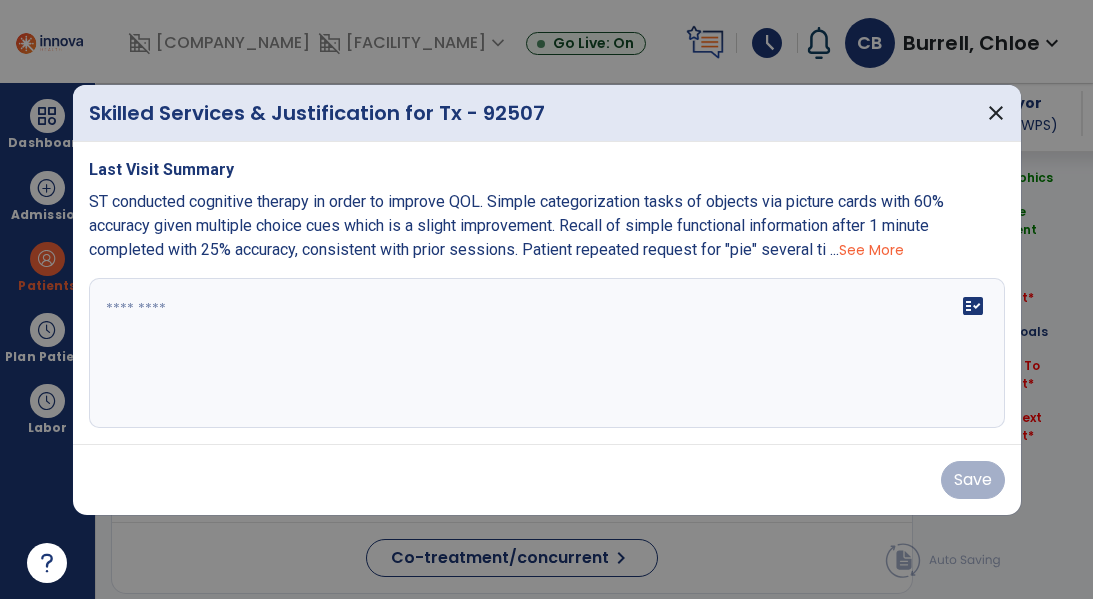 click at bounding box center (547, 353) 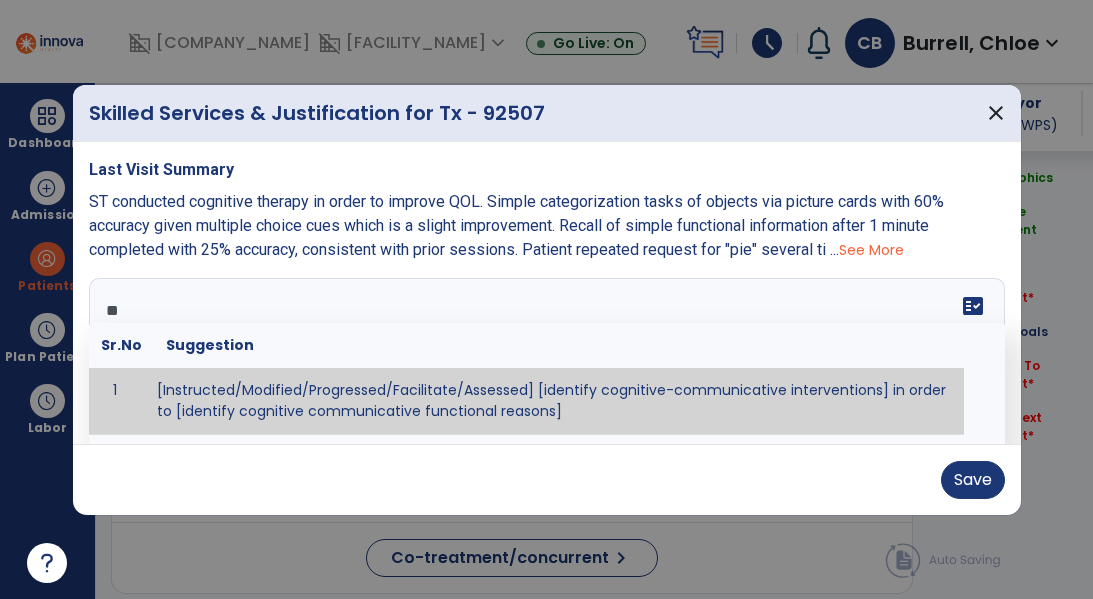 type on "*" 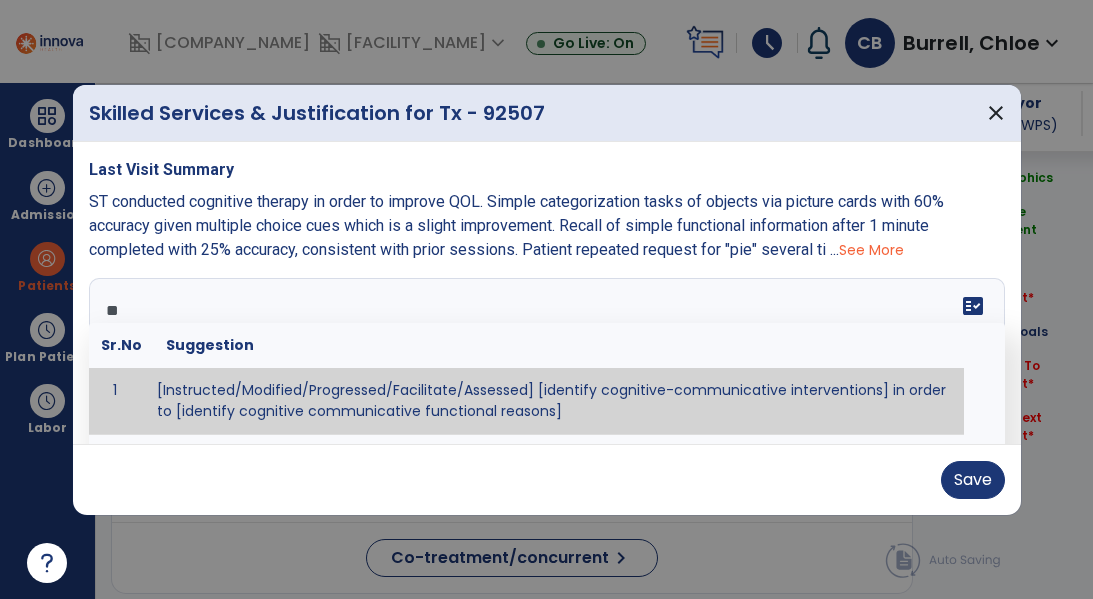 type on "*" 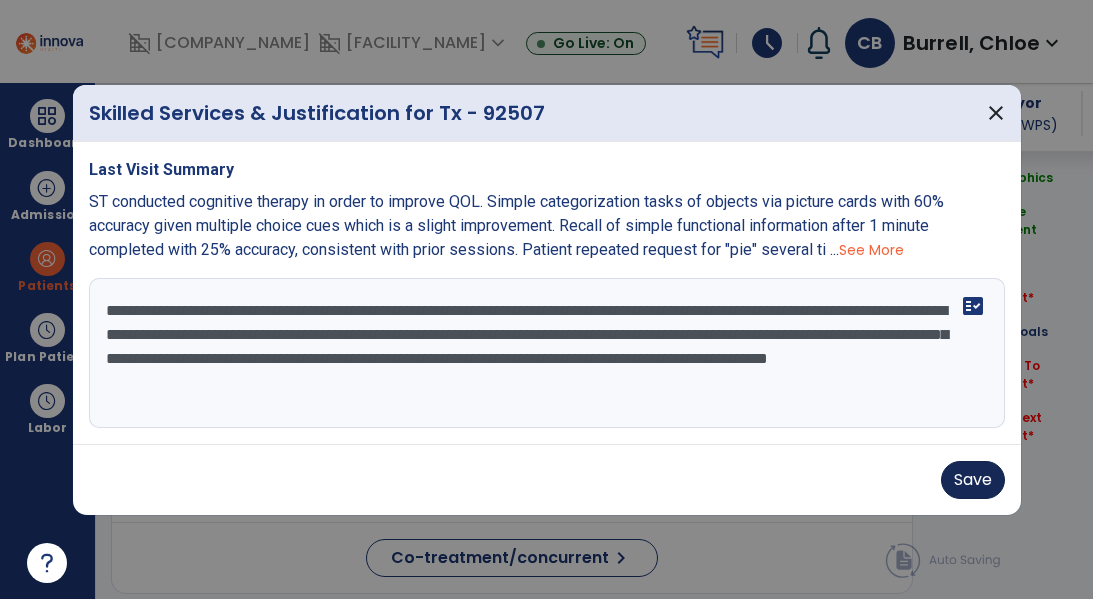 type on "**********" 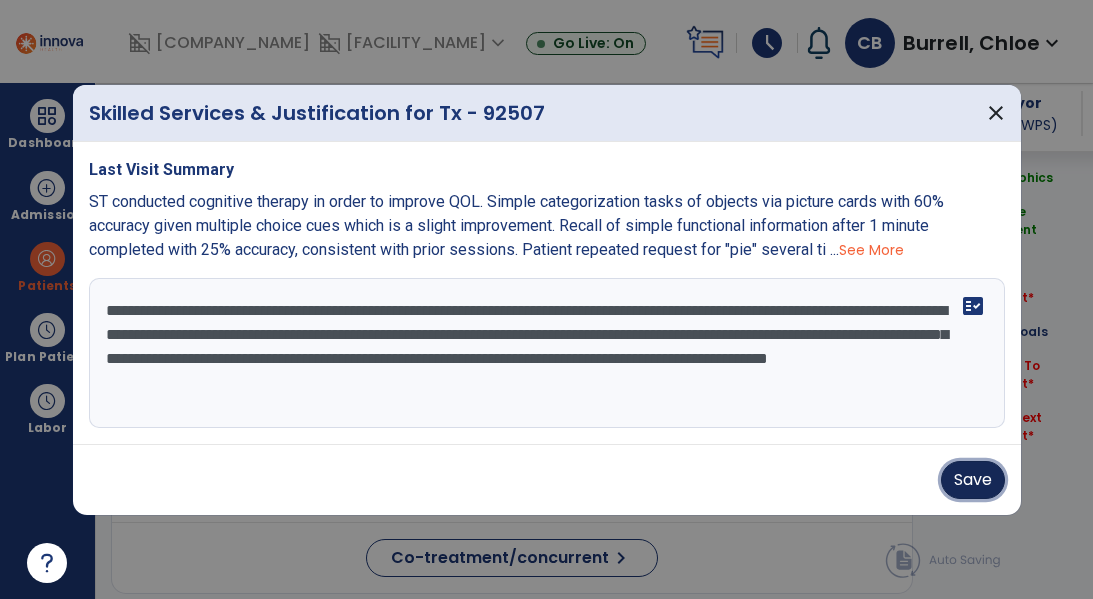 click on "Save" at bounding box center (973, 480) 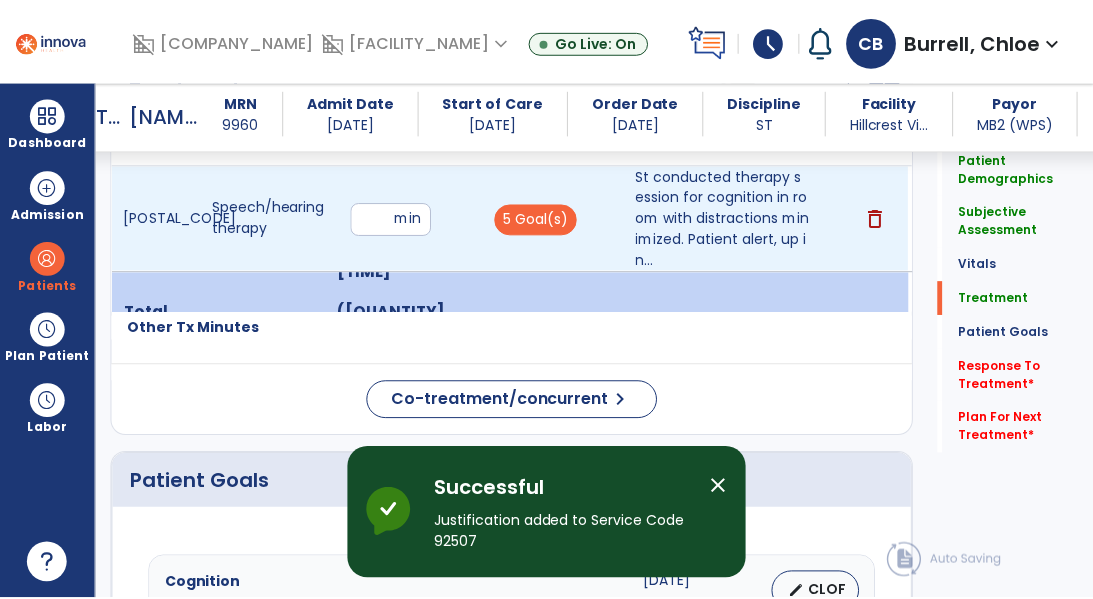 scroll, scrollTop: 1311, scrollLeft: 0, axis: vertical 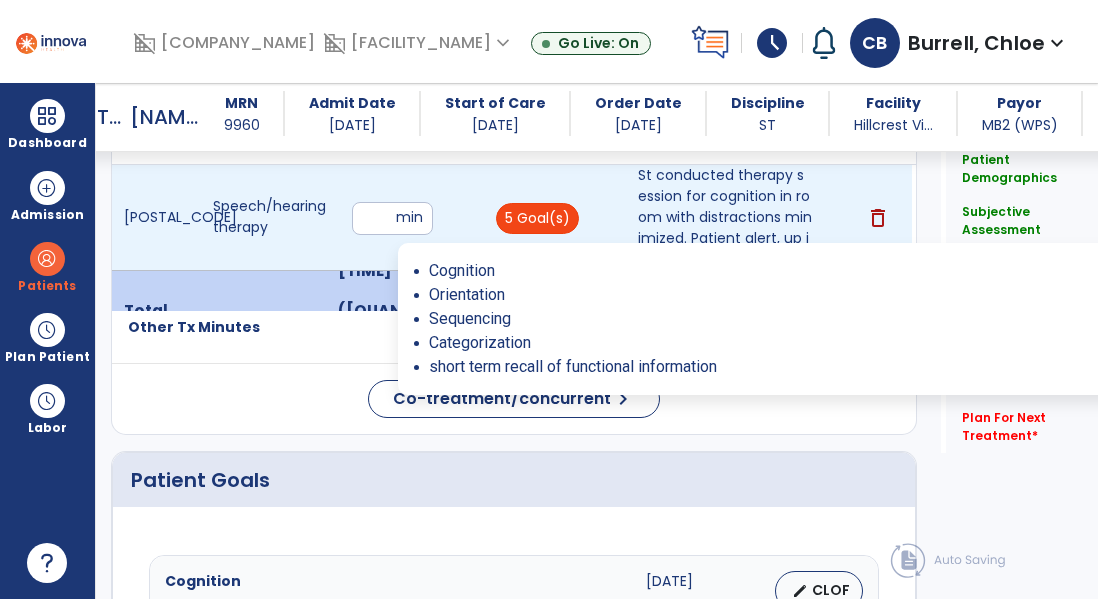click on "5 Goal(s)" at bounding box center (537, 218) 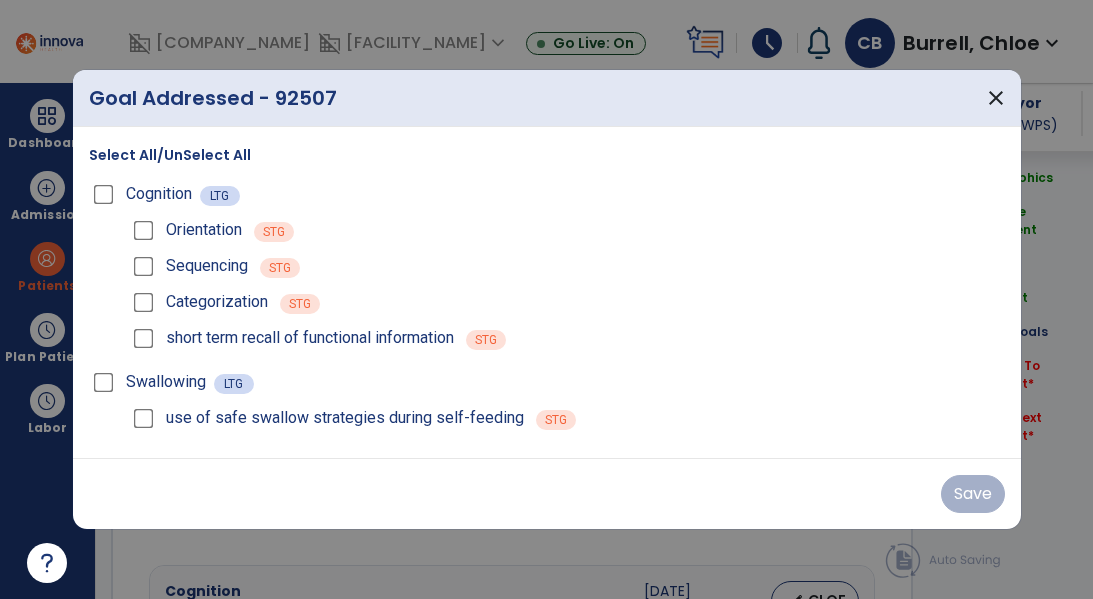 scroll, scrollTop: 1311, scrollLeft: 0, axis: vertical 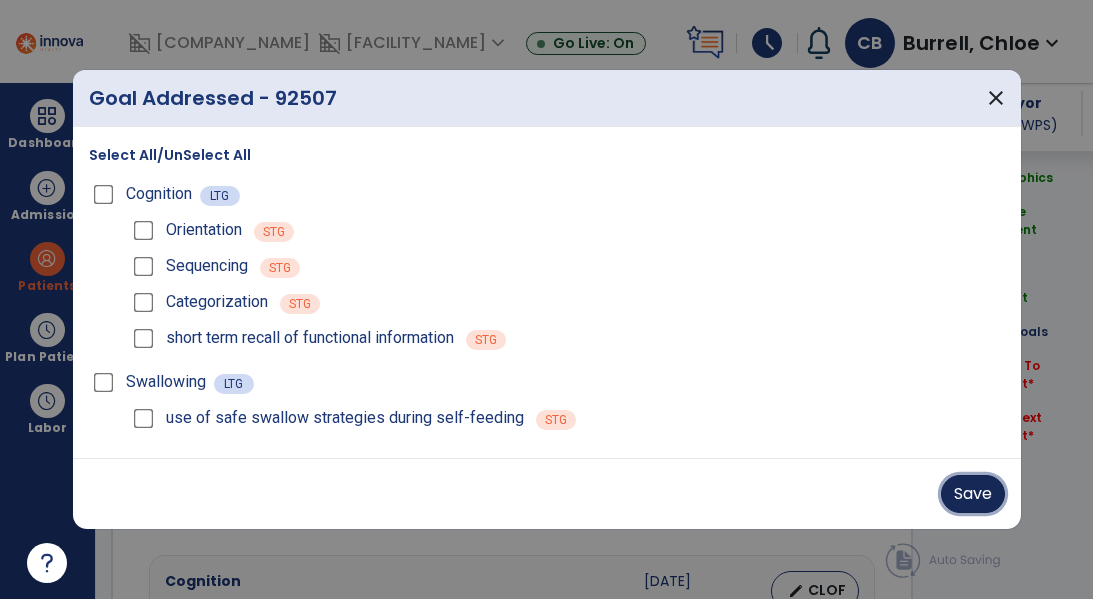 click on "Save" at bounding box center (973, 494) 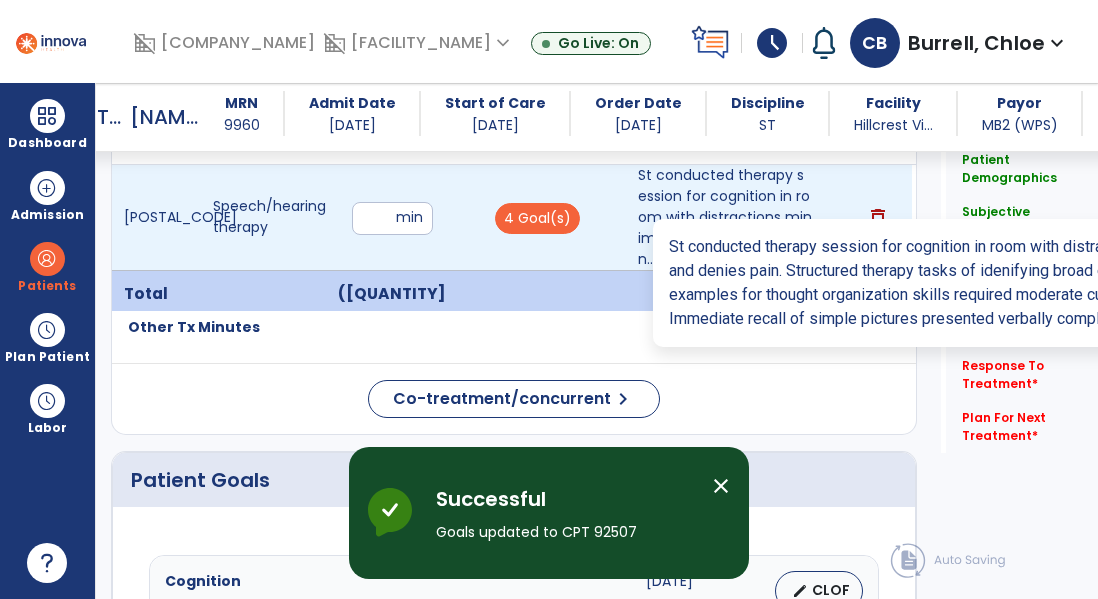 click on "St conducted therapy session for cognition in room with distractions minimized. Patient alert, up in..." at bounding box center (725, 217) 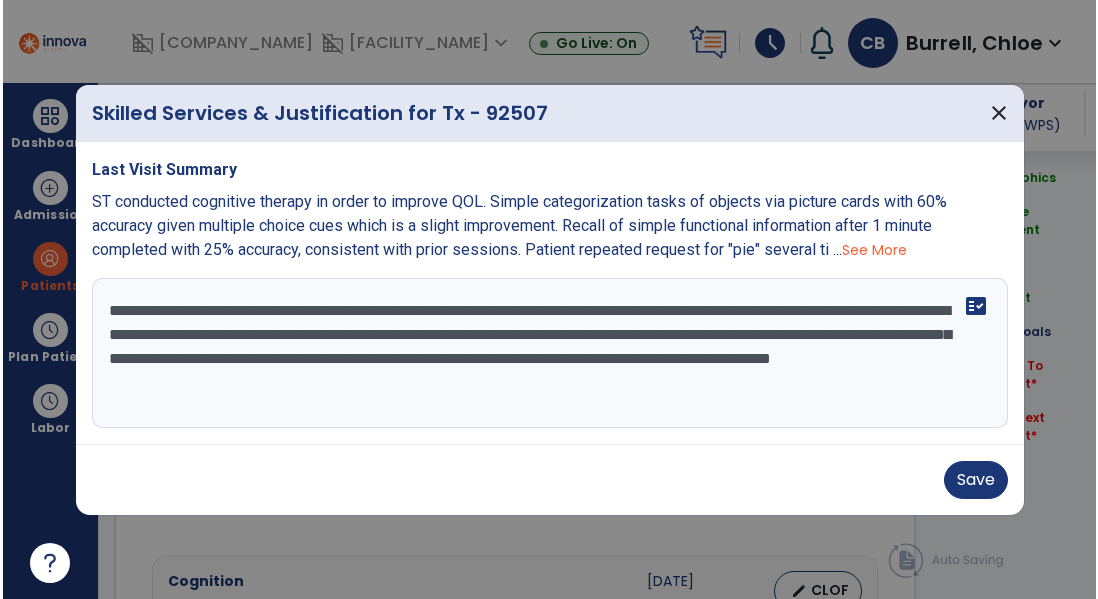 scroll, scrollTop: 1311, scrollLeft: 0, axis: vertical 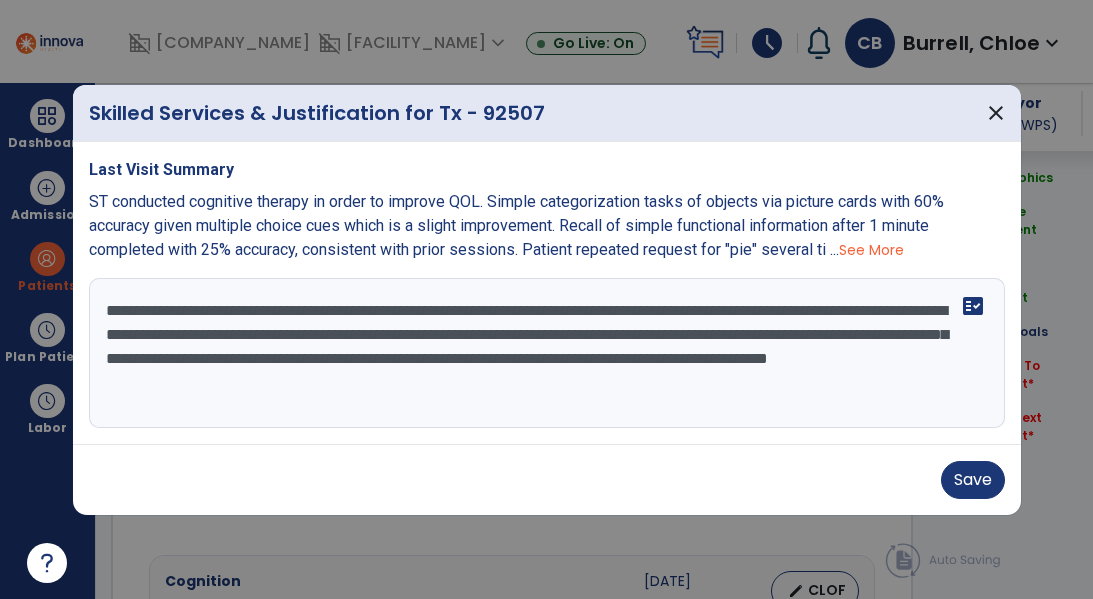 click on "**********" at bounding box center (547, 353) 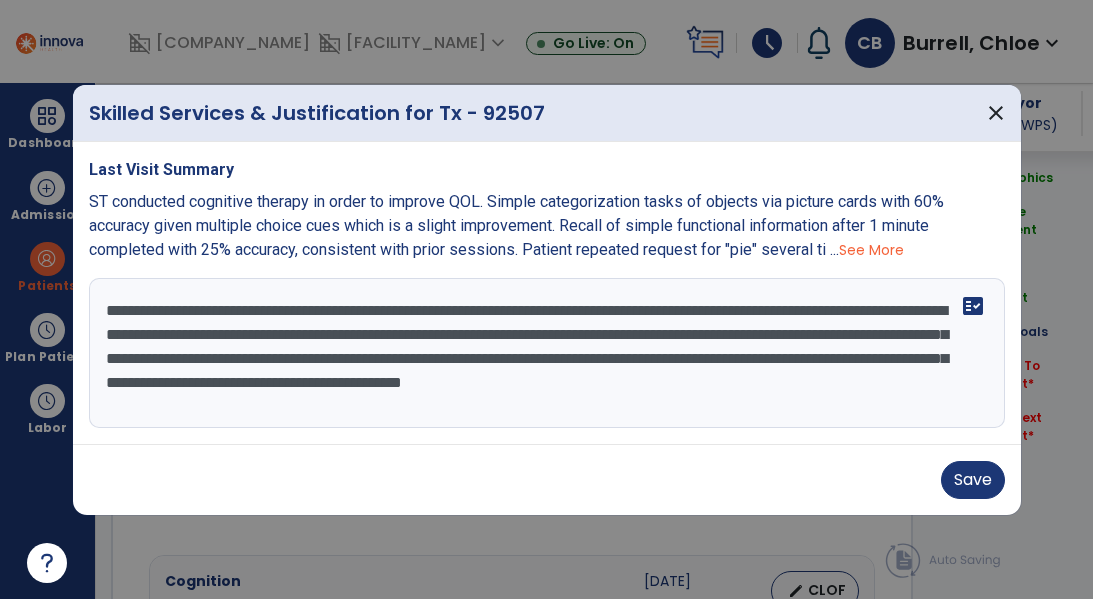 click on "**********" at bounding box center [547, 353] 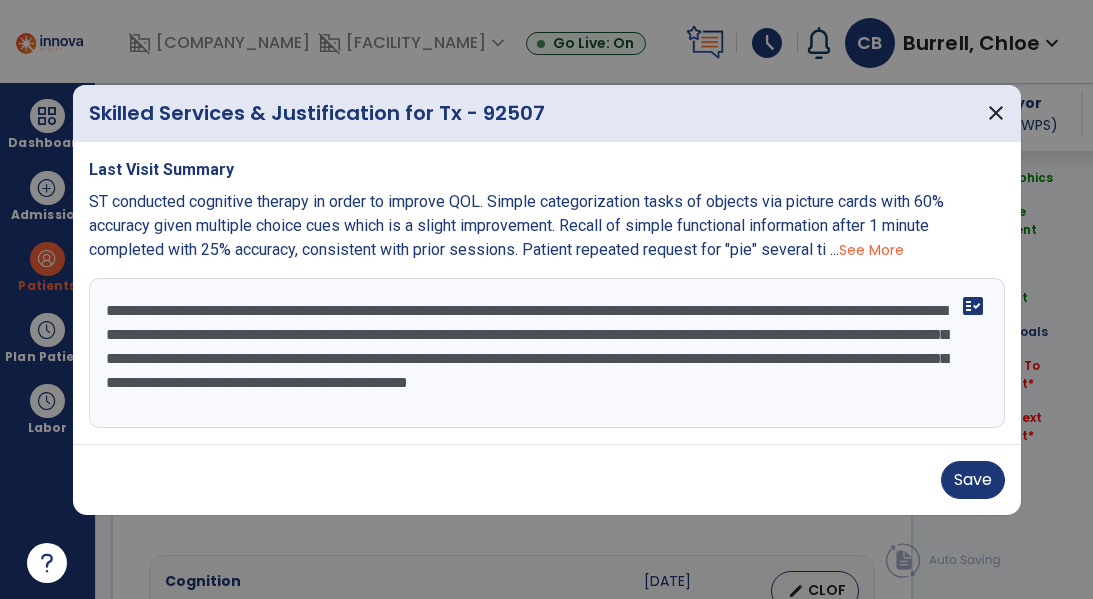 click on "**********" at bounding box center (547, 353) 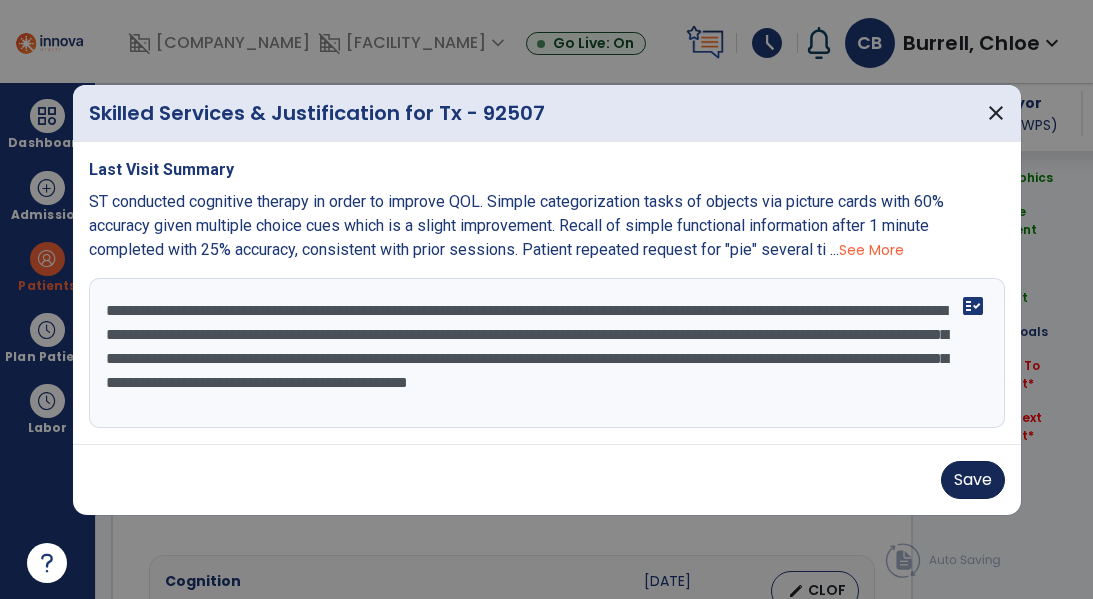 type on "**********" 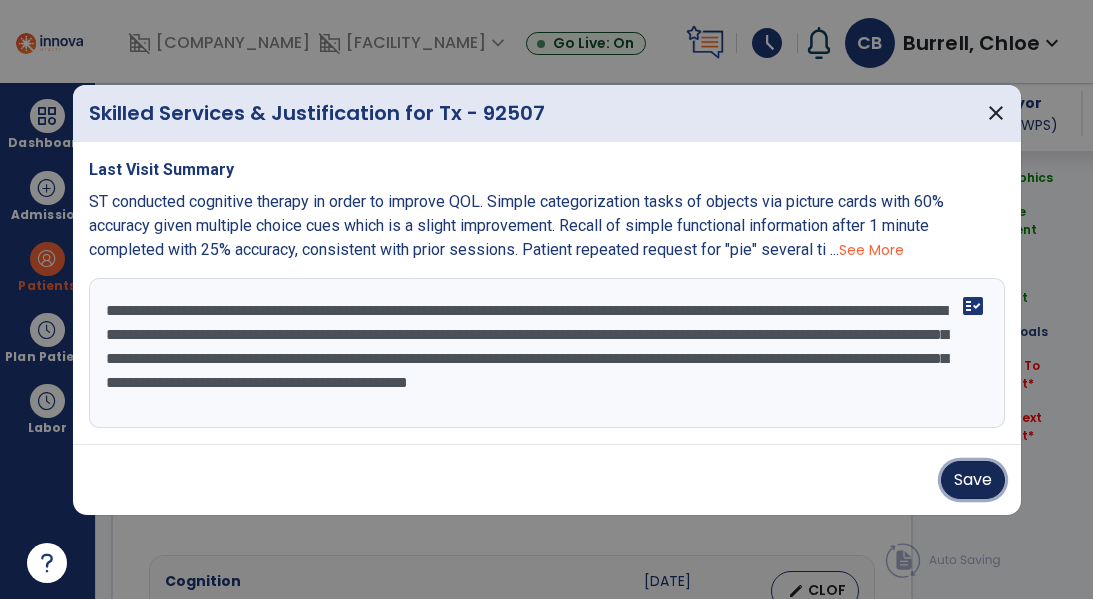click on "Save" at bounding box center (973, 480) 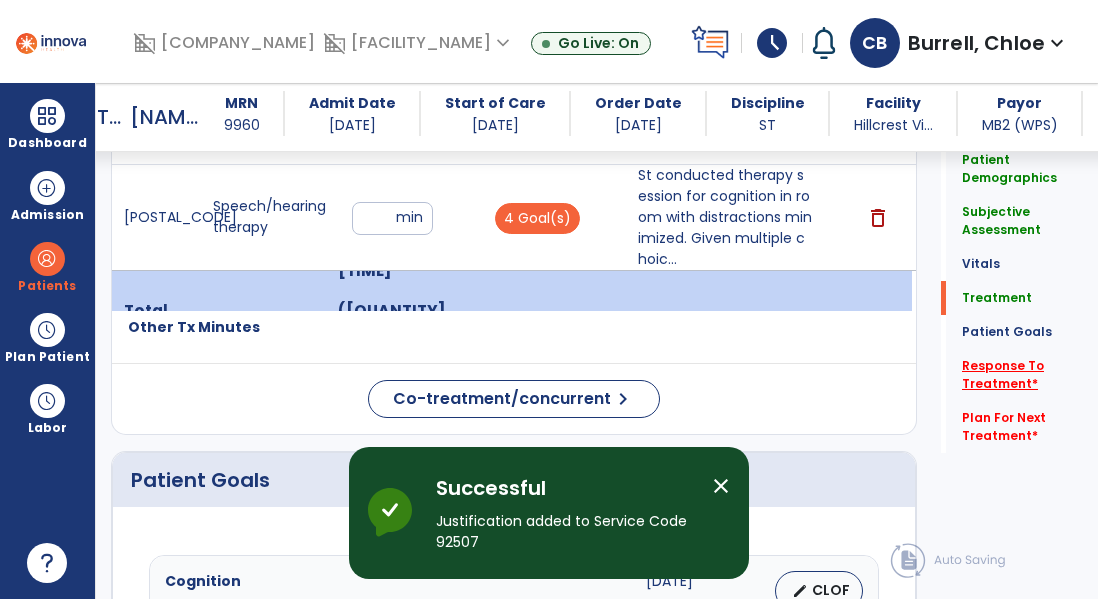 click on "Response To Treatment   *" 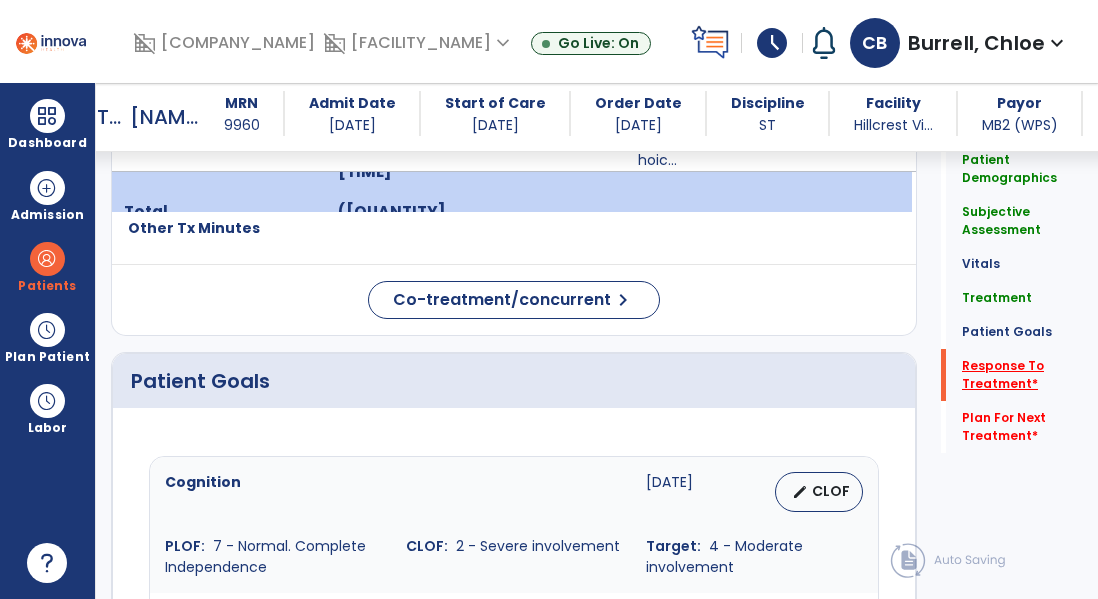 click on "Response To Treatment   *" 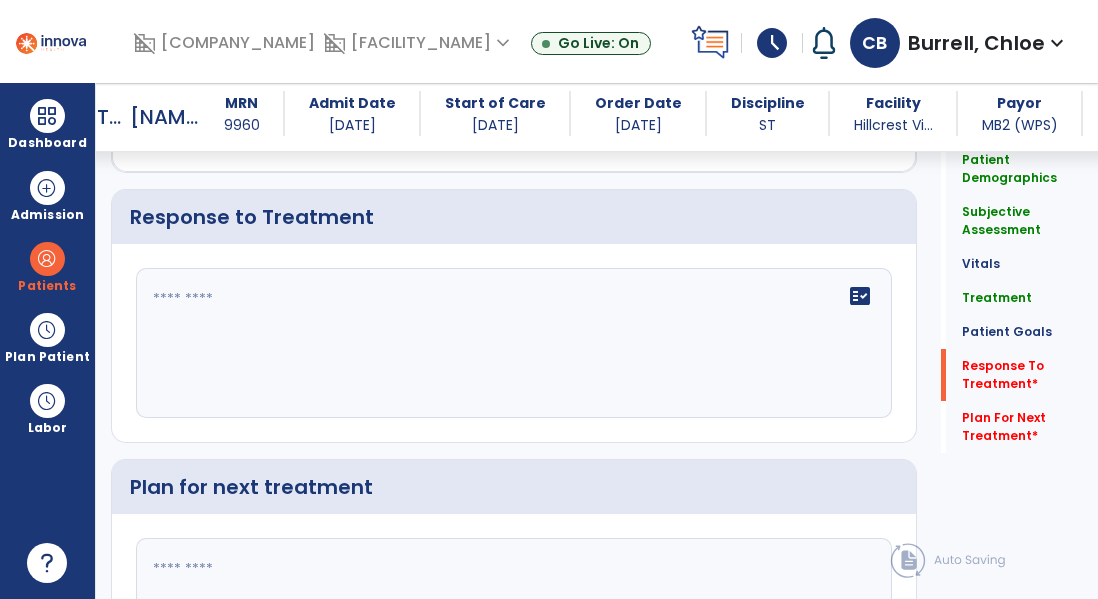 click 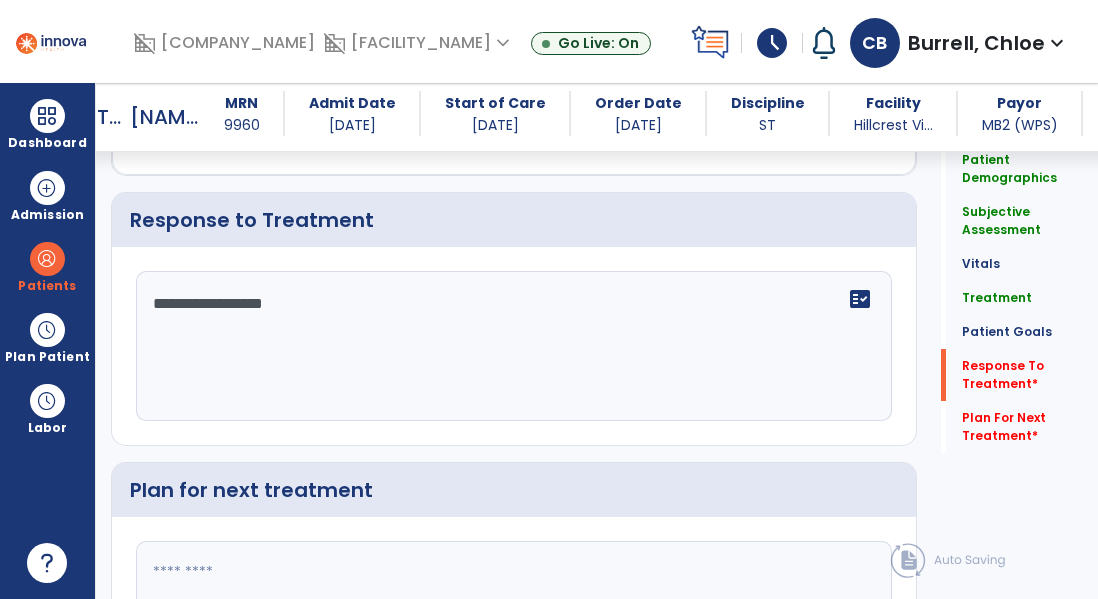 click on "**********" 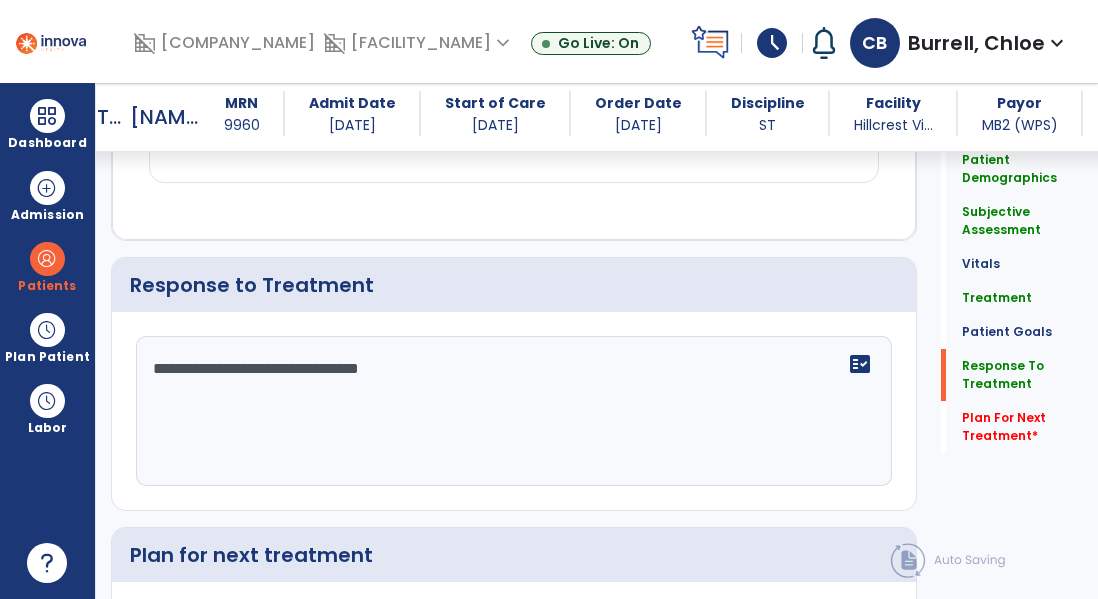 scroll, scrollTop: 2931, scrollLeft: 0, axis: vertical 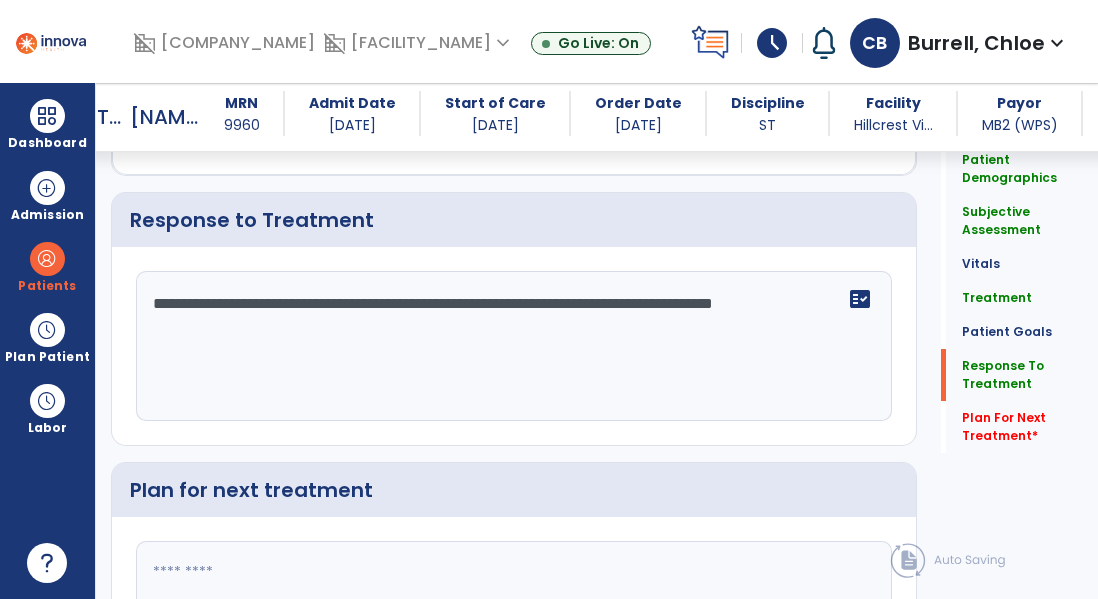 type on "**********" 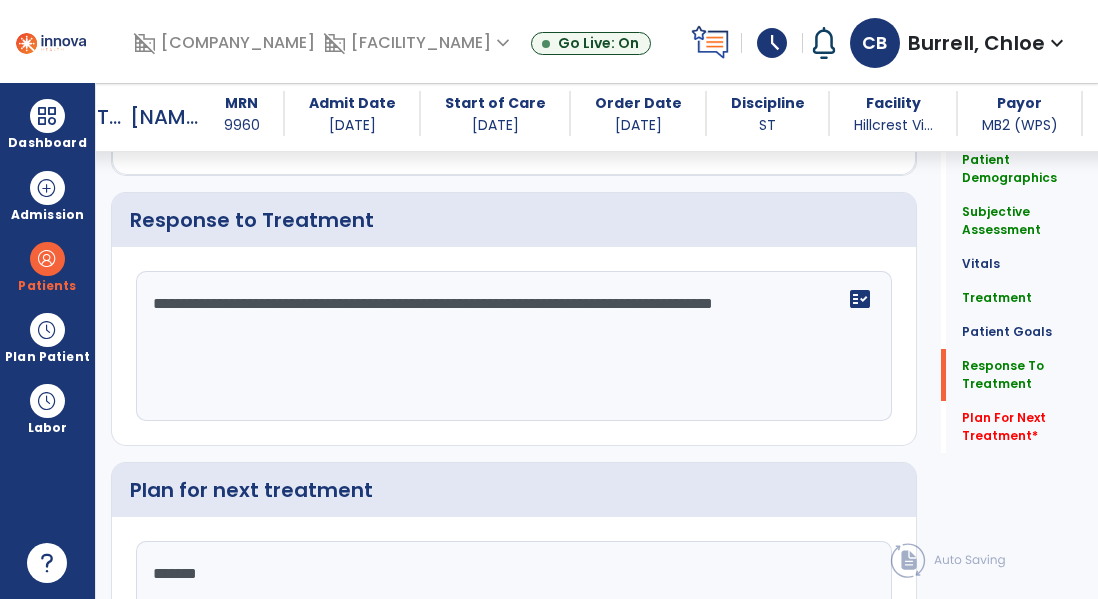 type on "********" 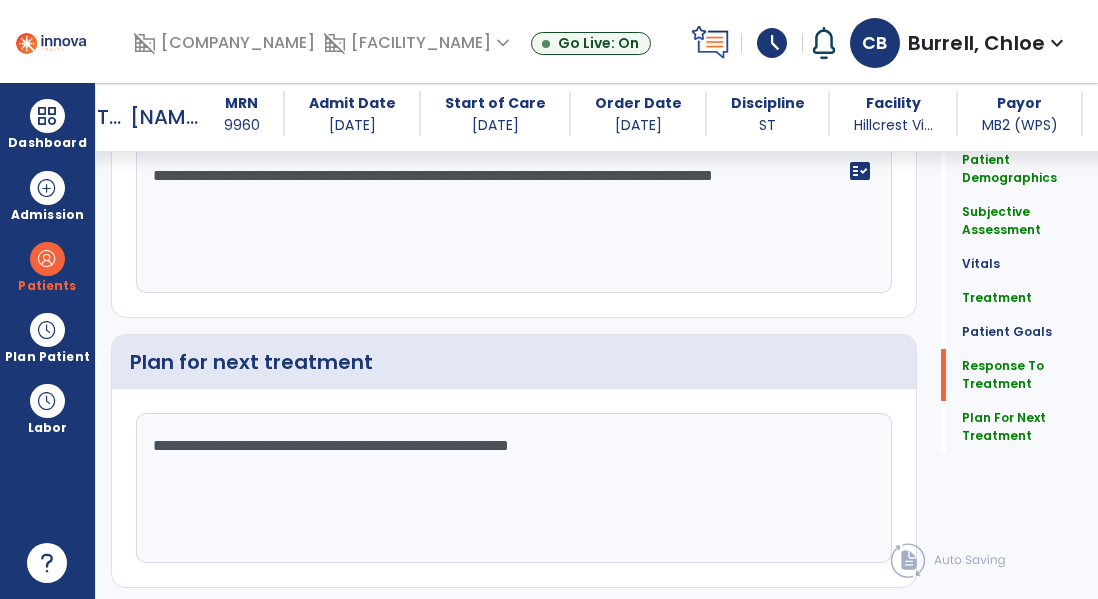 scroll, scrollTop: 3071, scrollLeft: 0, axis: vertical 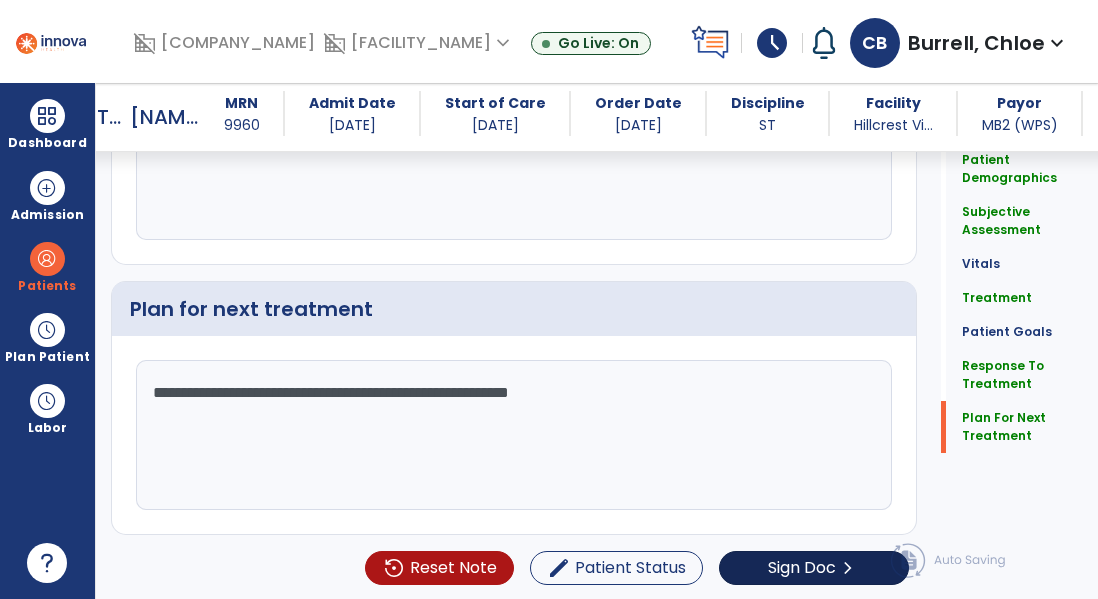 type on "**********" 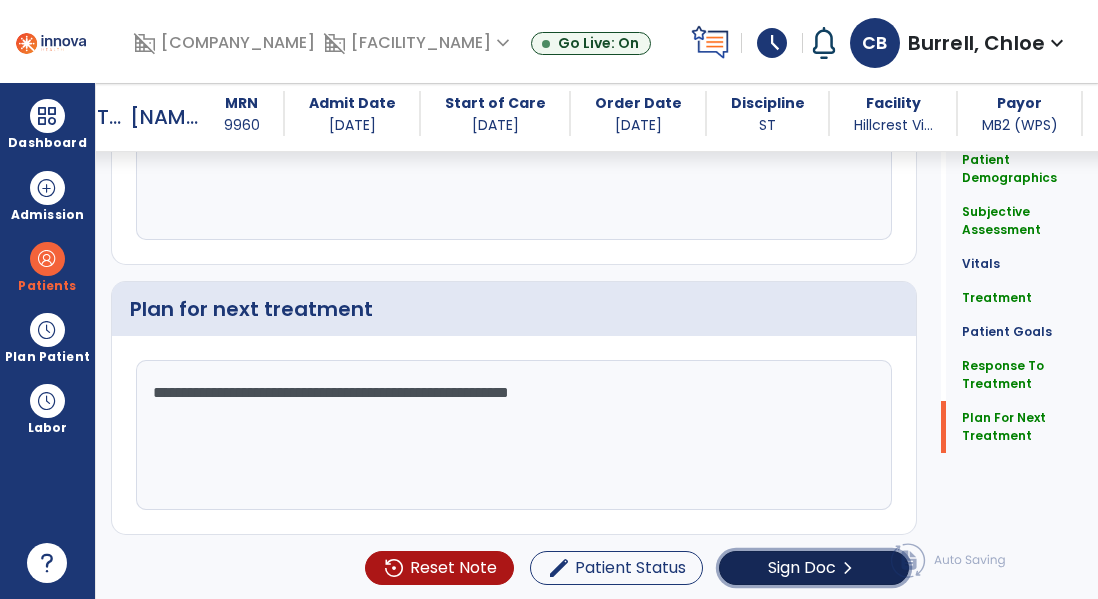 click on "Sign Doc" 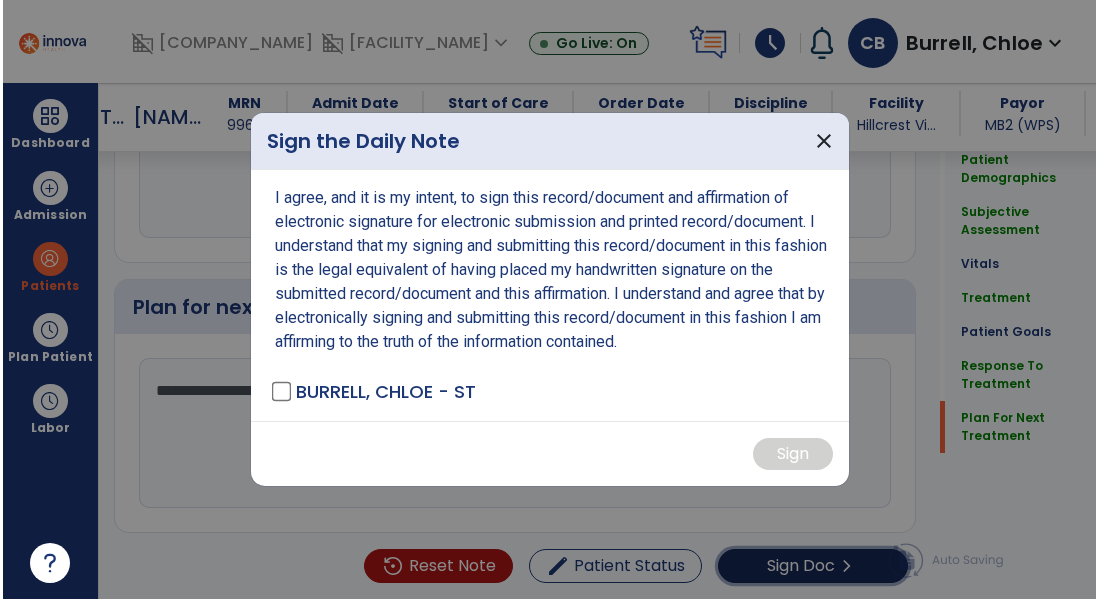 scroll, scrollTop: 3112, scrollLeft: 0, axis: vertical 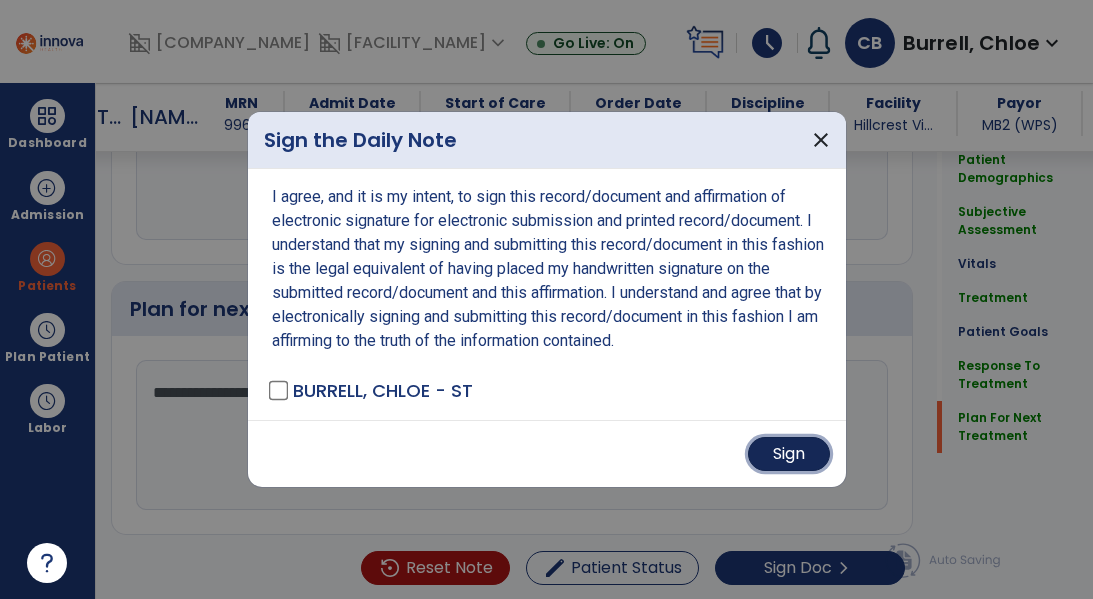 click on "Sign" at bounding box center (789, 454) 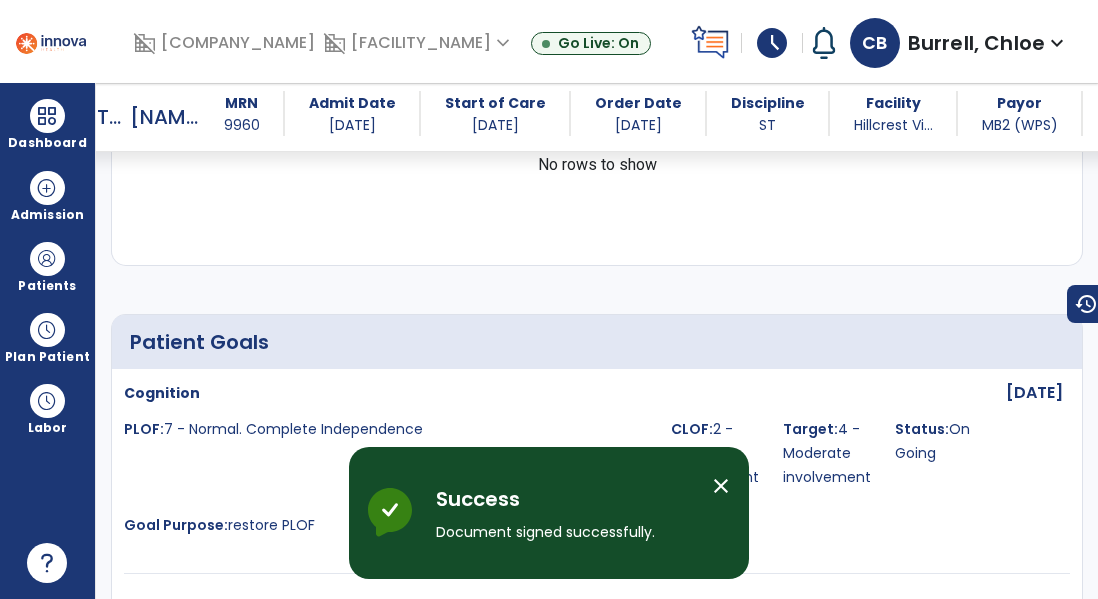 scroll, scrollTop: 0, scrollLeft: 0, axis: both 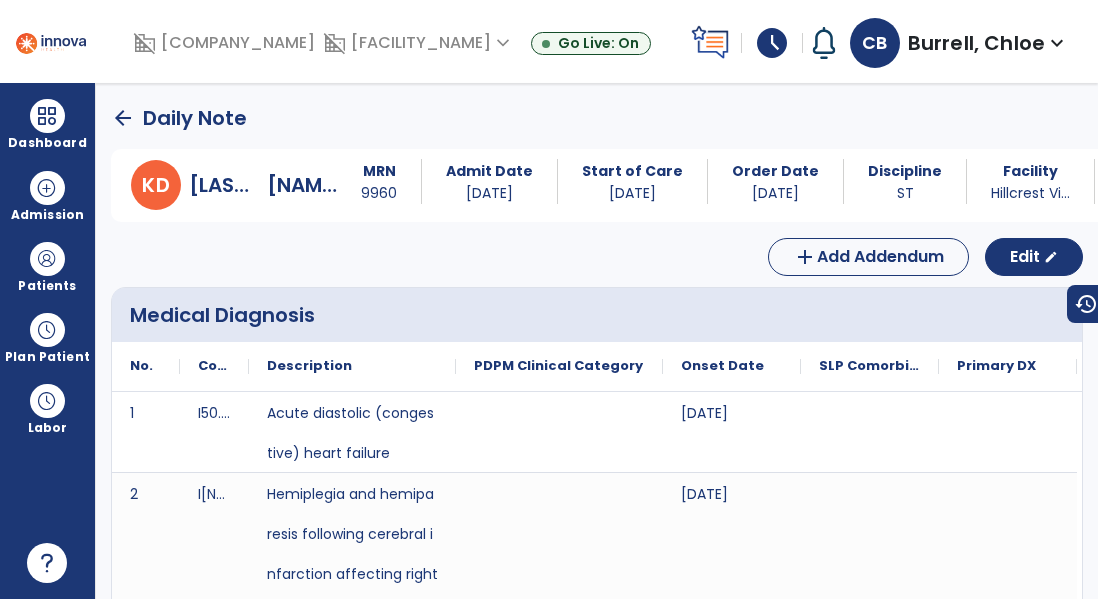 click on "arrow_back" 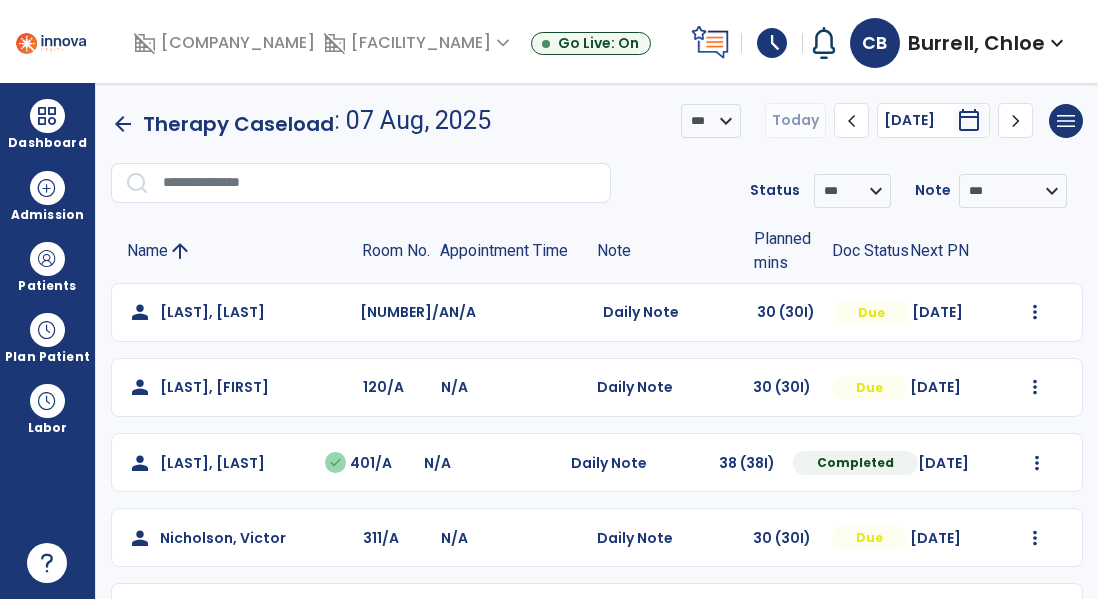 scroll, scrollTop: 293, scrollLeft: 0, axis: vertical 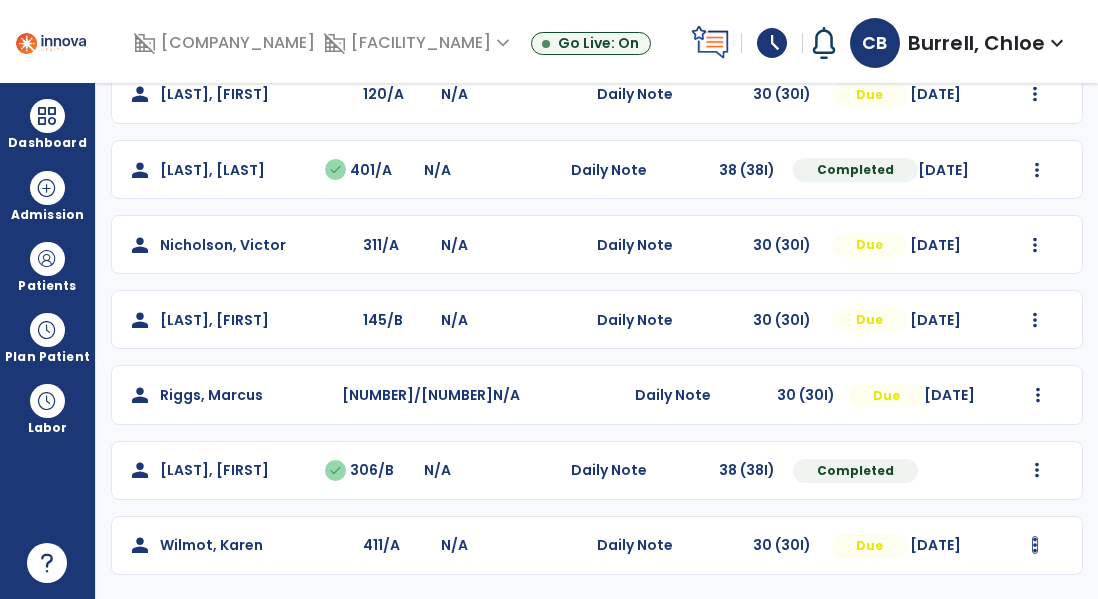 click at bounding box center [1035, 19] 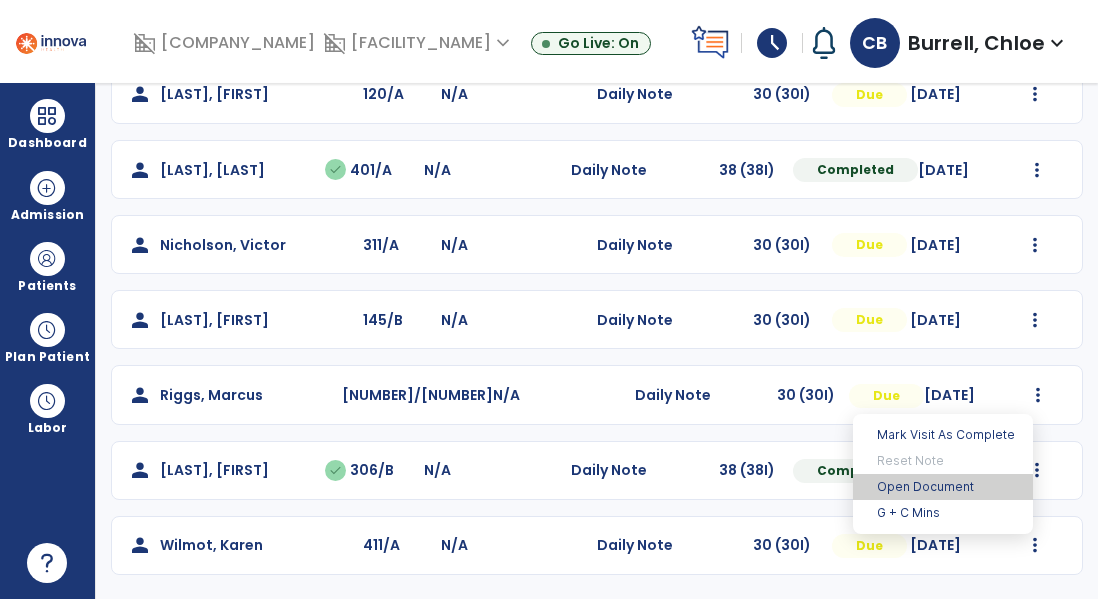 click on "Open Document" at bounding box center [943, 487] 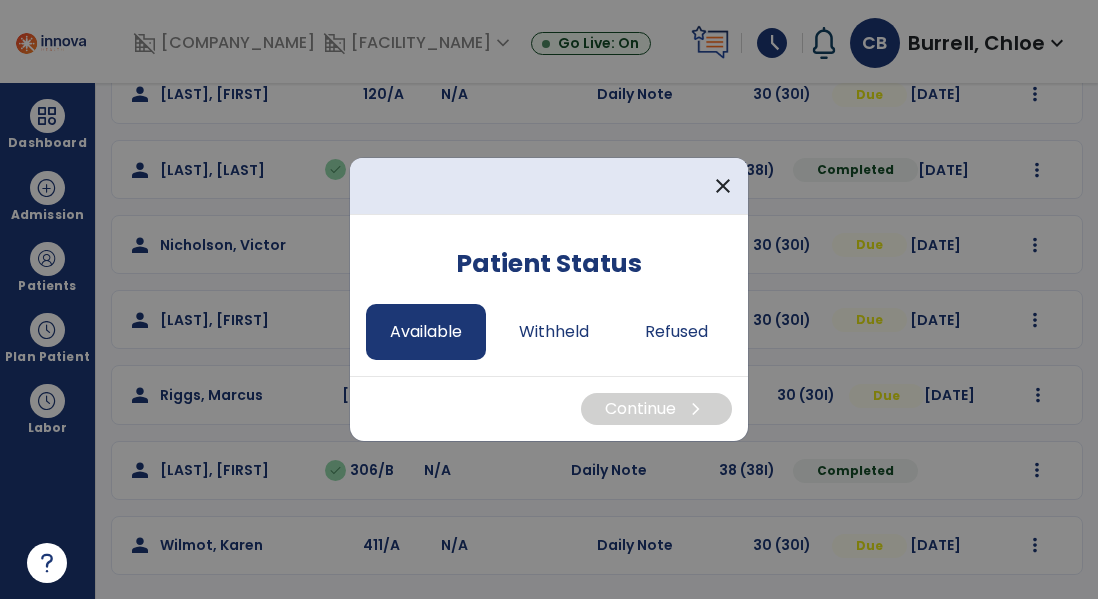 click on "Available" at bounding box center (426, 332) 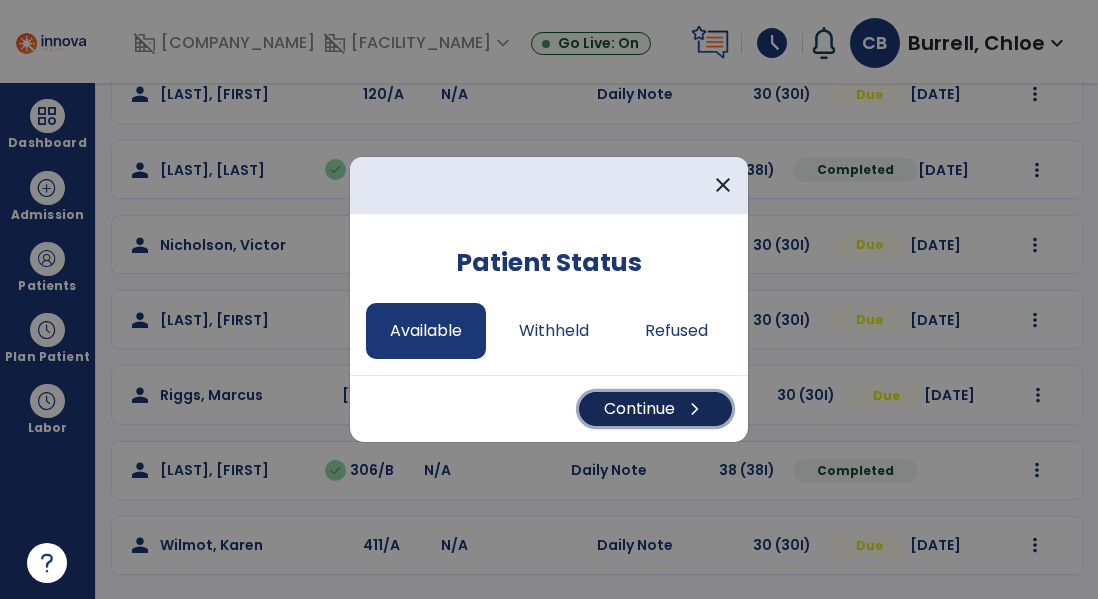 click on "chevron_right" at bounding box center (695, 409) 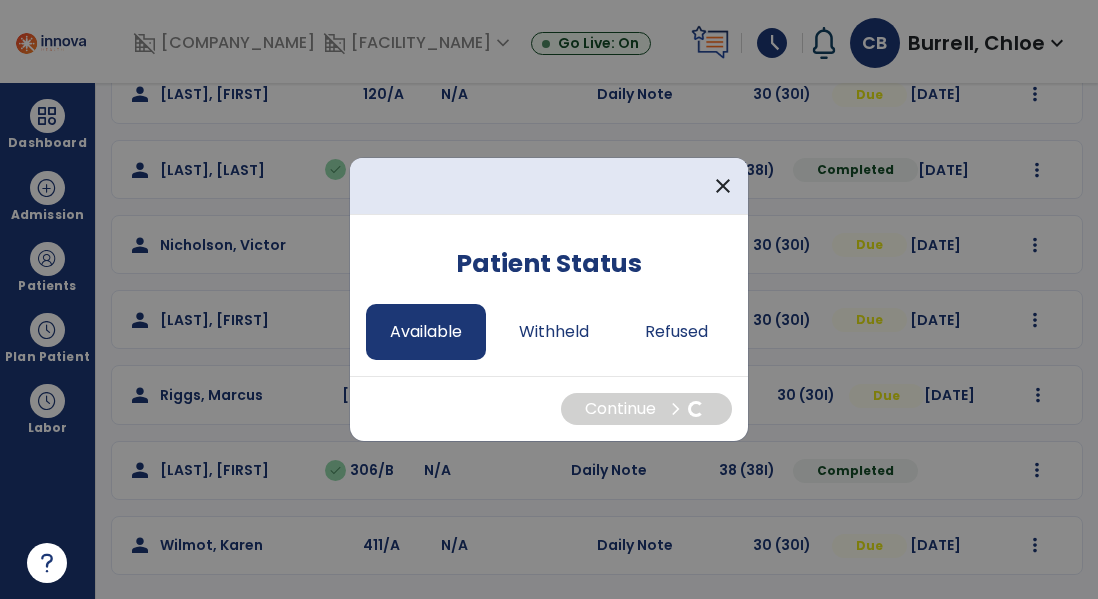 select on "*" 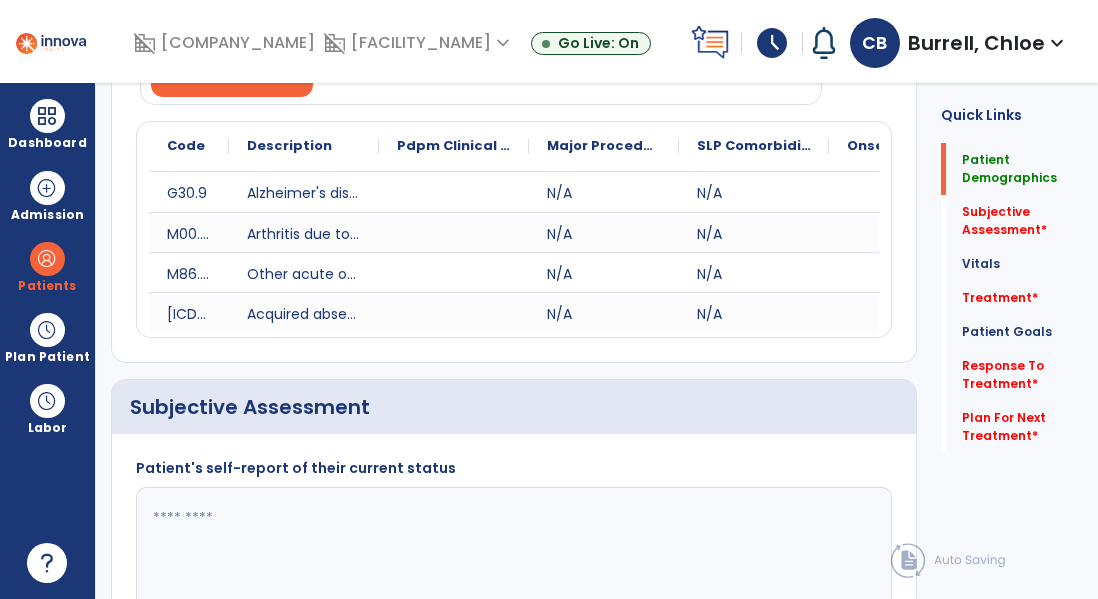scroll, scrollTop: 0, scrollLeft: 0, axis: both 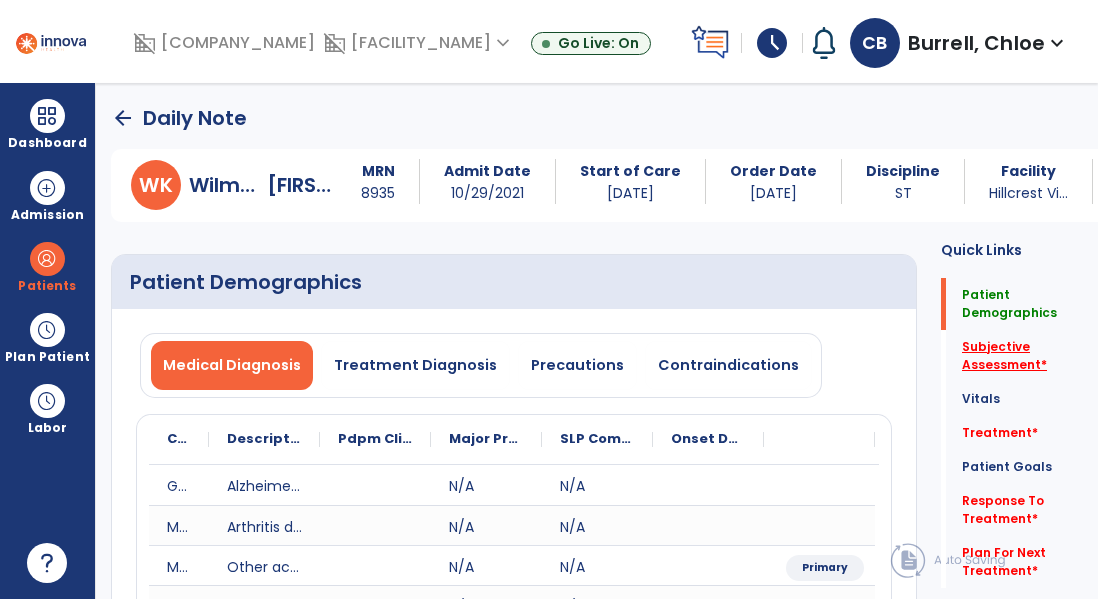 click on "Subjective Assessment   *" 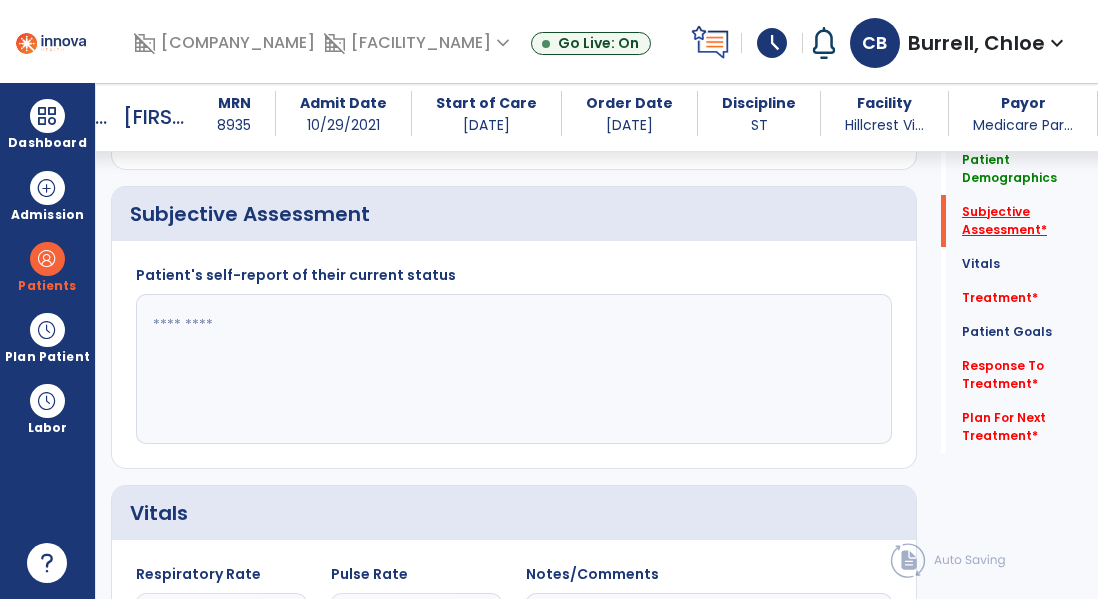 scroll, scrollTop: 467, scrollLeft: 0, axis: vertical 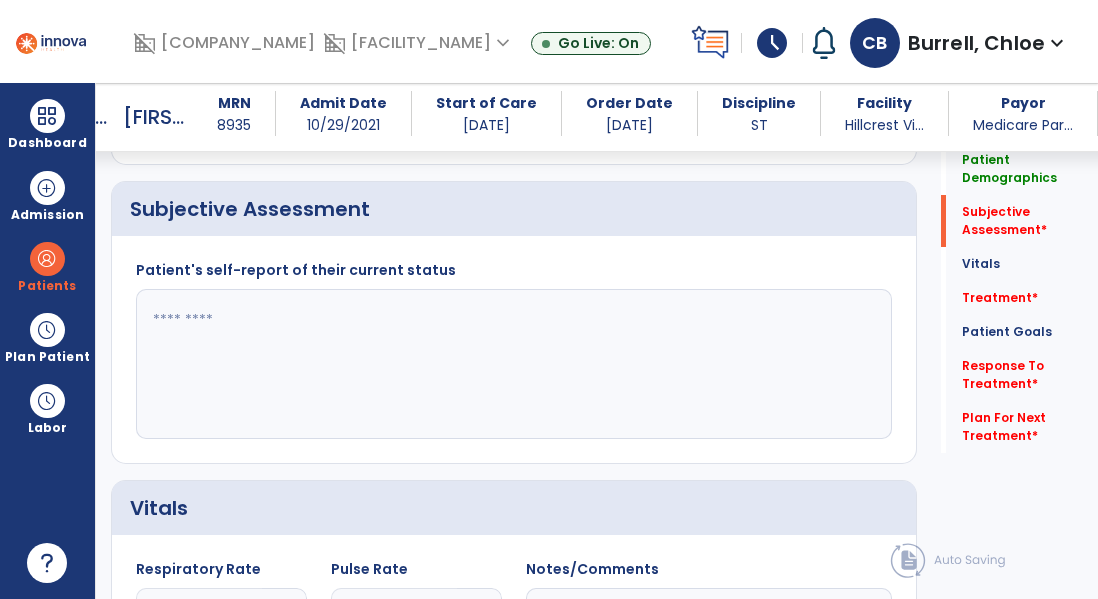 click 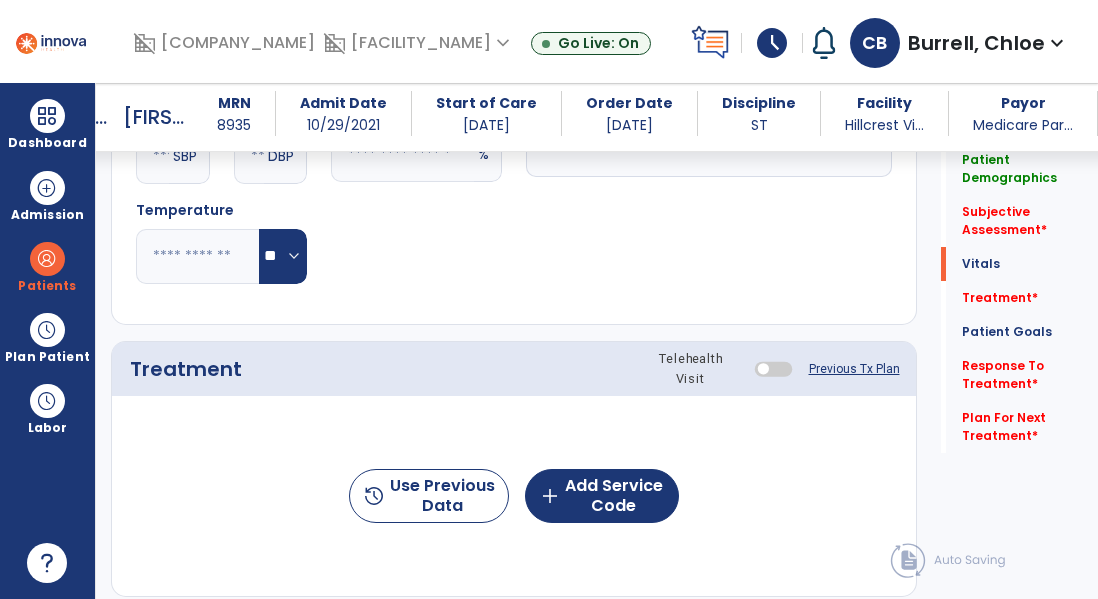 scroll, scrollTop: 1045, scrollLeft: 0, axis: vertical 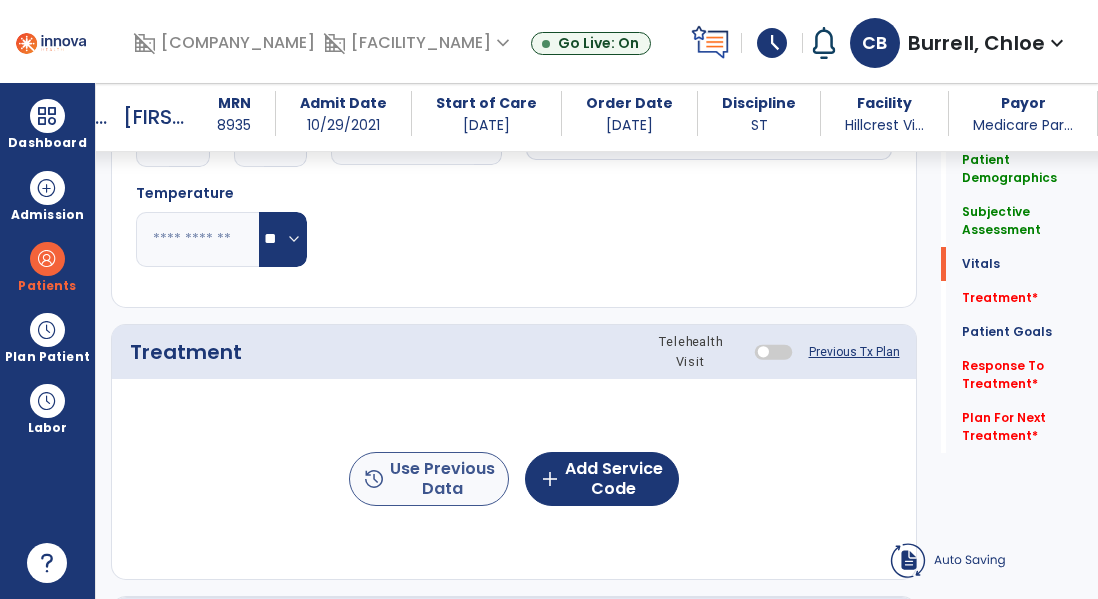 type on "**********" 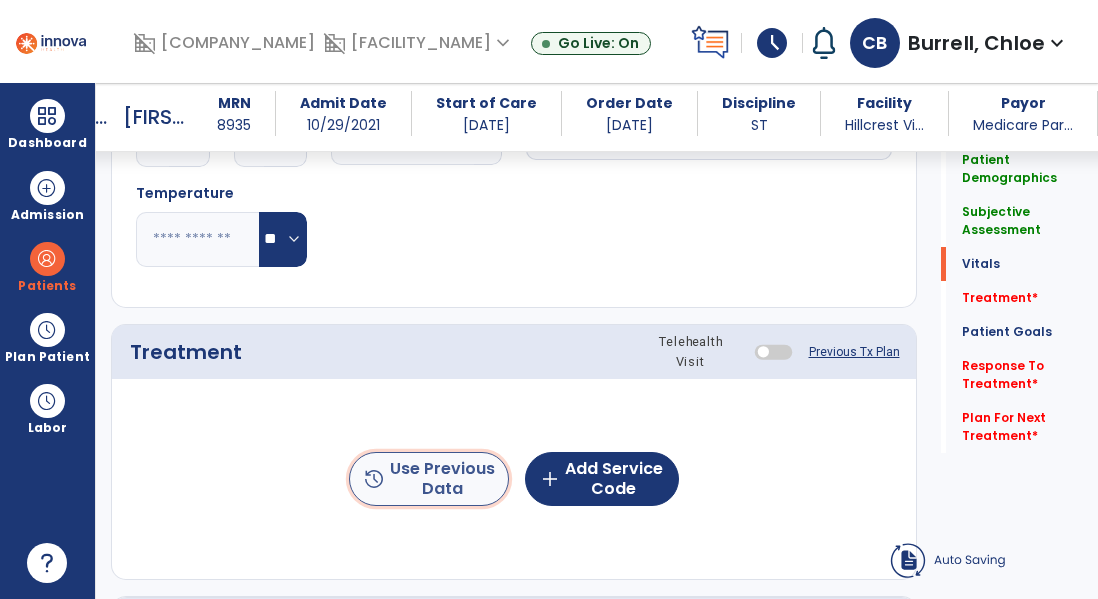 click on "history  Use Previous Data" 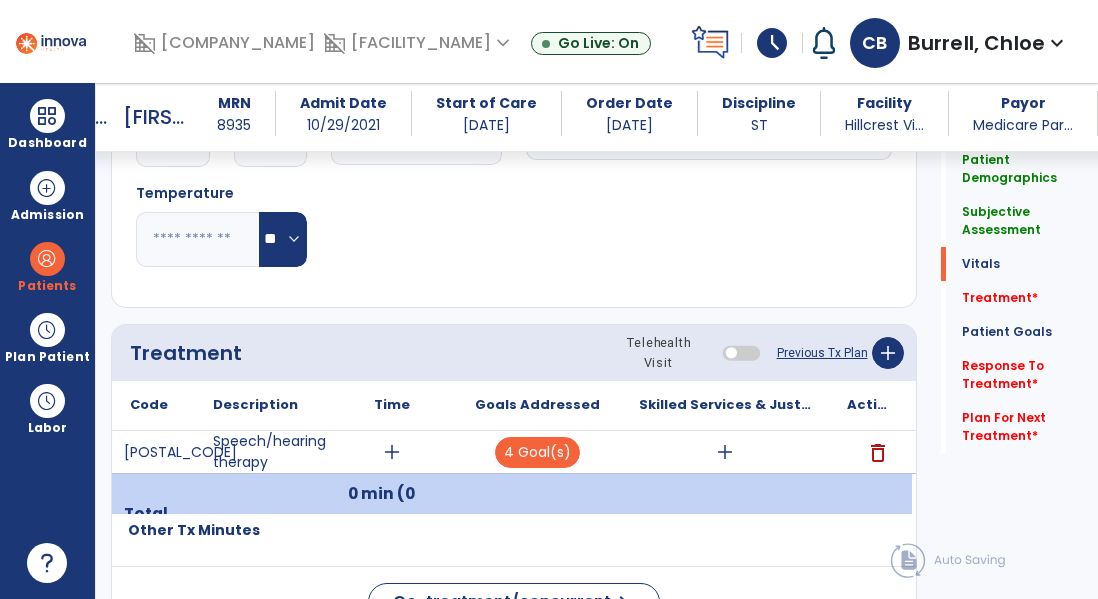 click on "add" at bounding box center [392, 452] 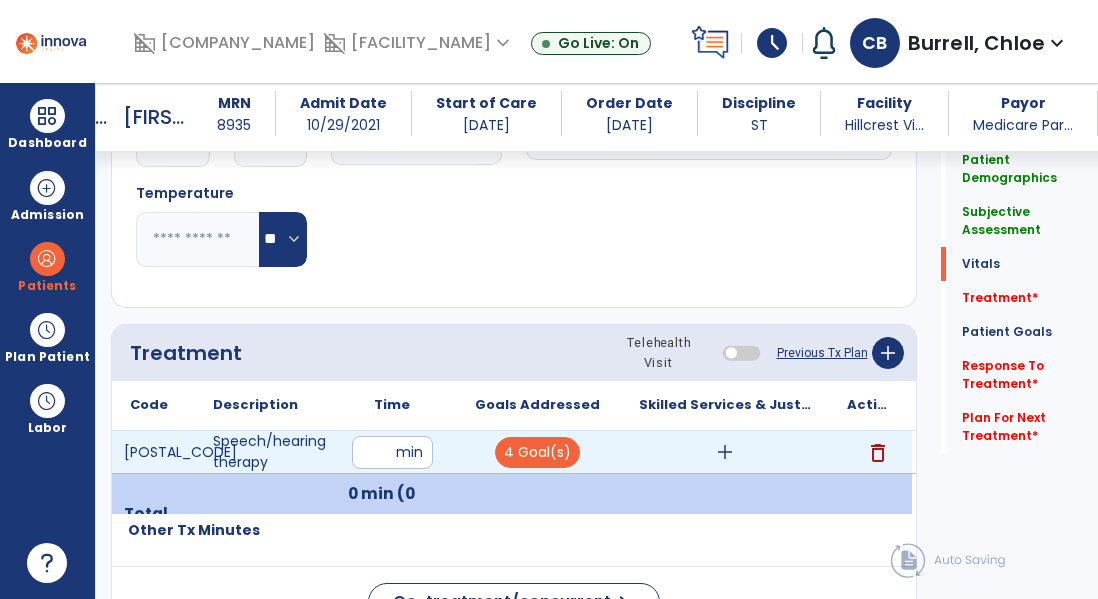 type on "**" 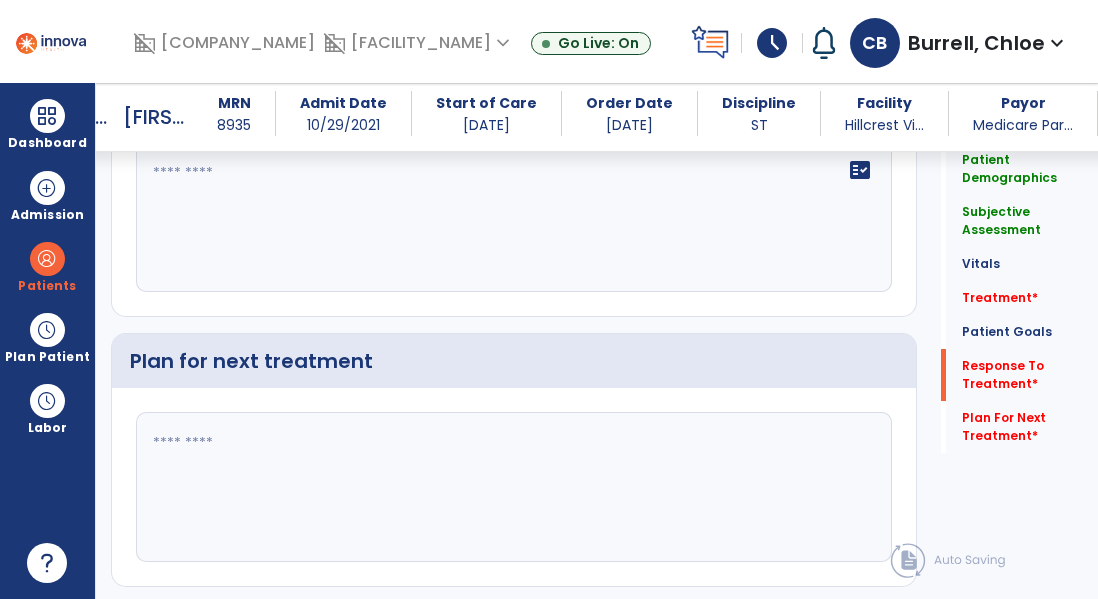click 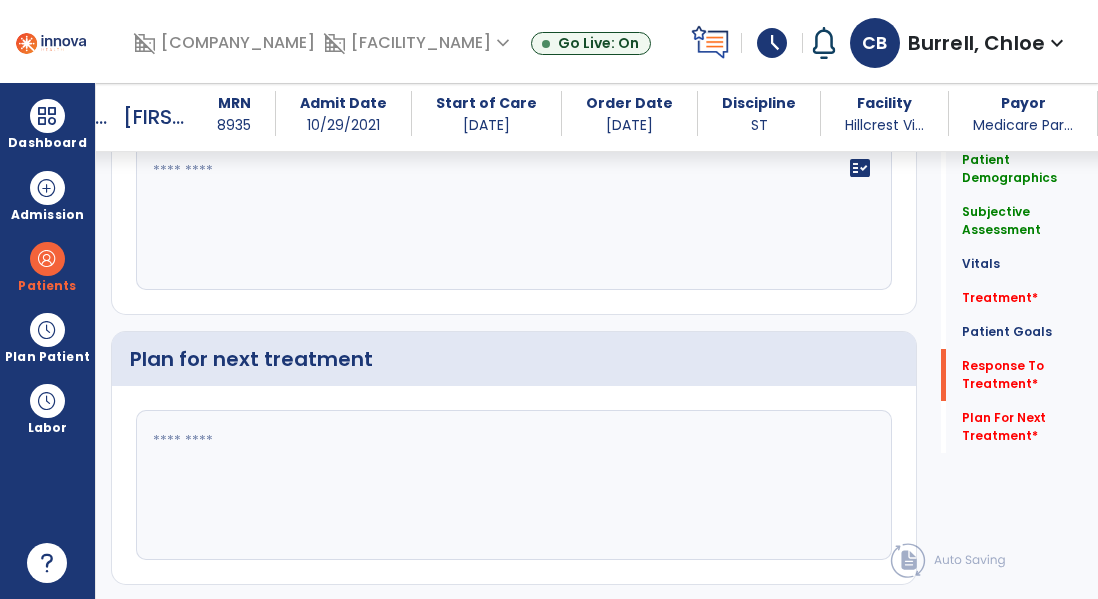 click on "fact_check" 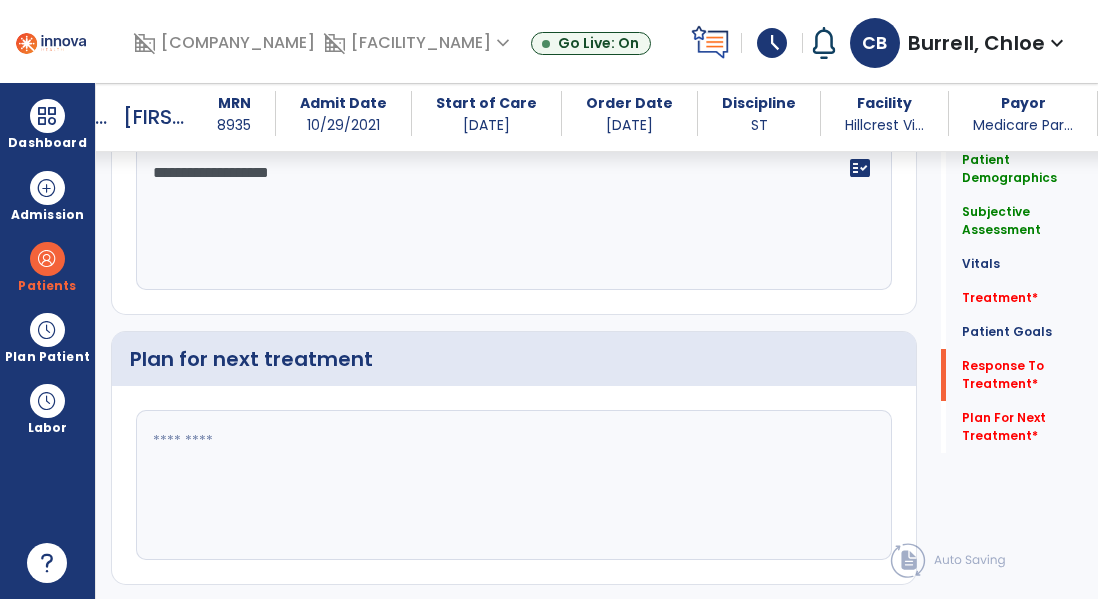 type on "**********" 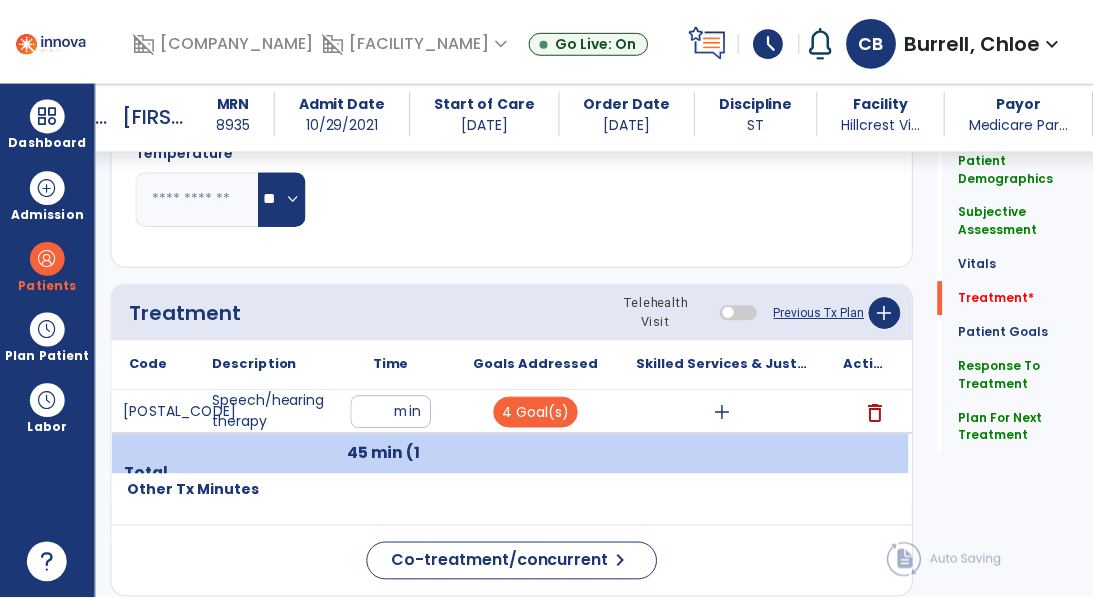 scroll, scrollTop: 1111, scrollLeft: 0, axis: vertical 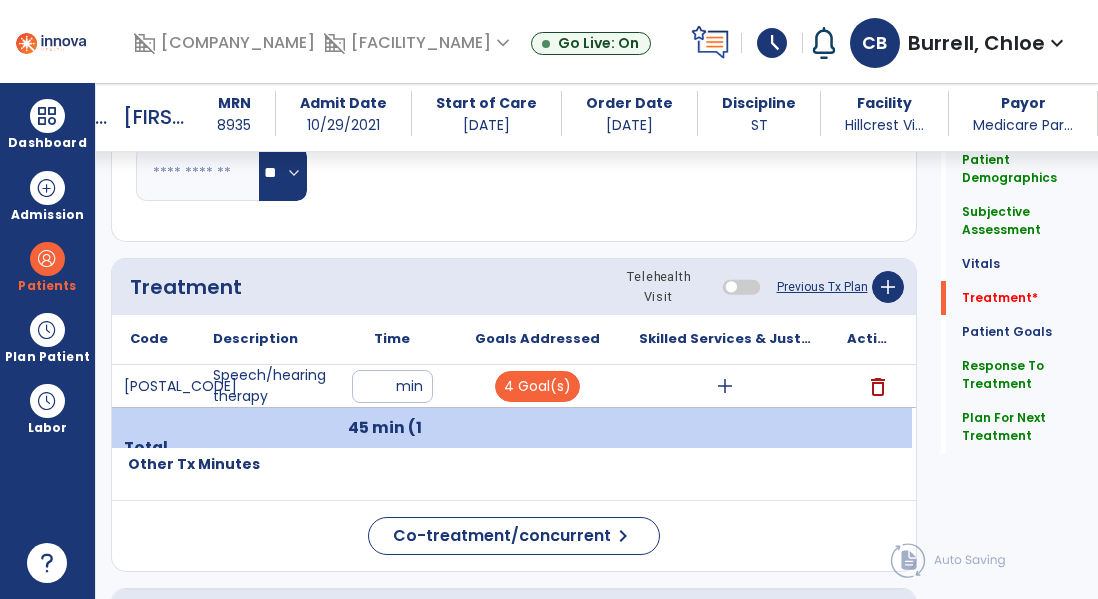 type on "**********" 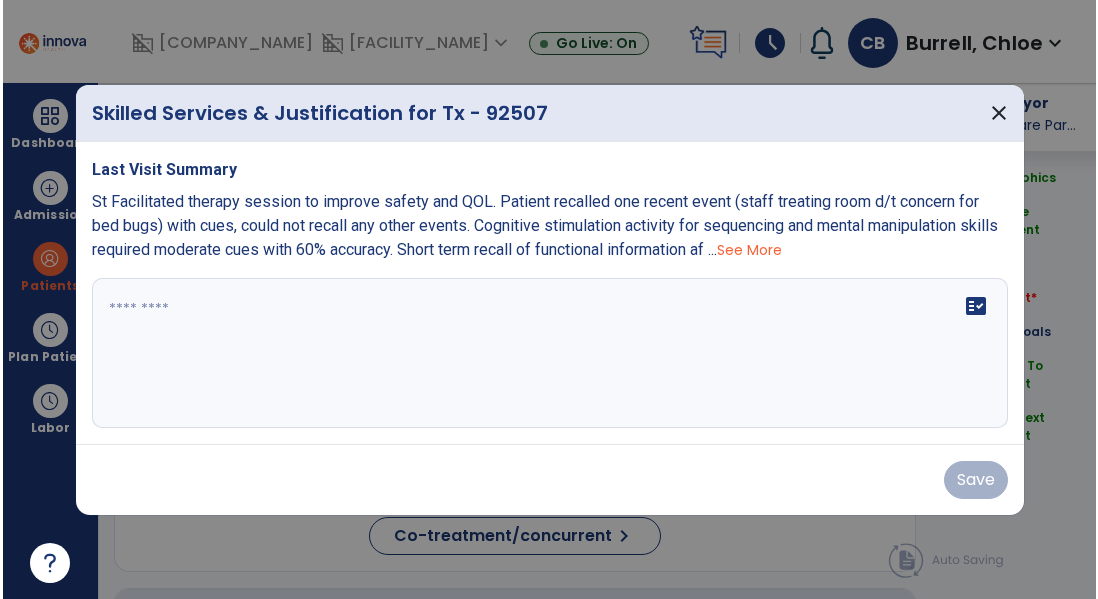 scroll, scrollTop: 1111, scrollLeft: 0, axis: vertical 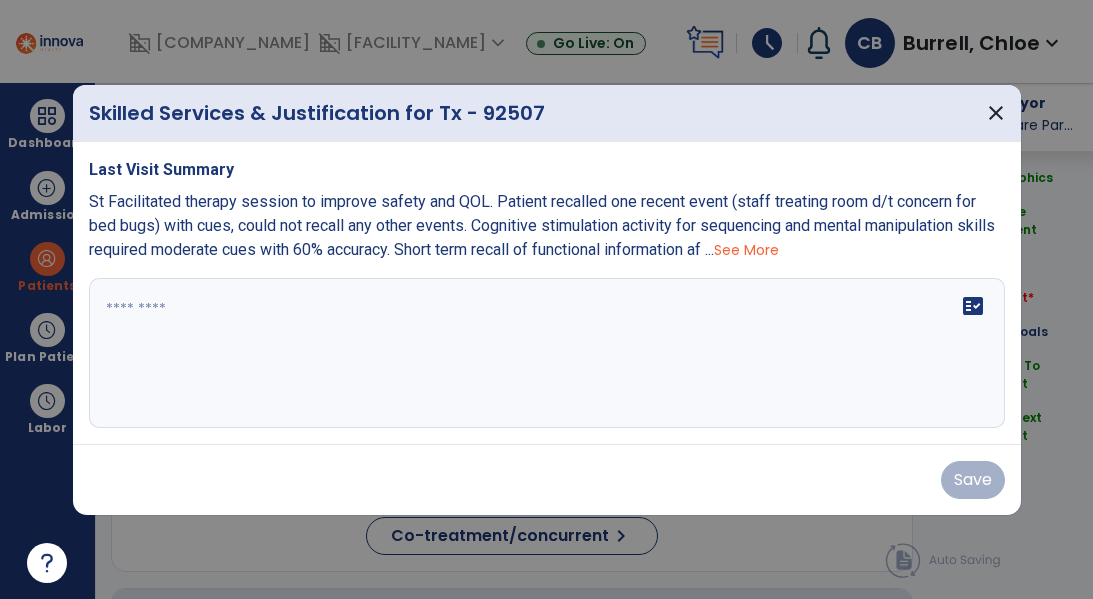 click at bounding box center [547, 353] 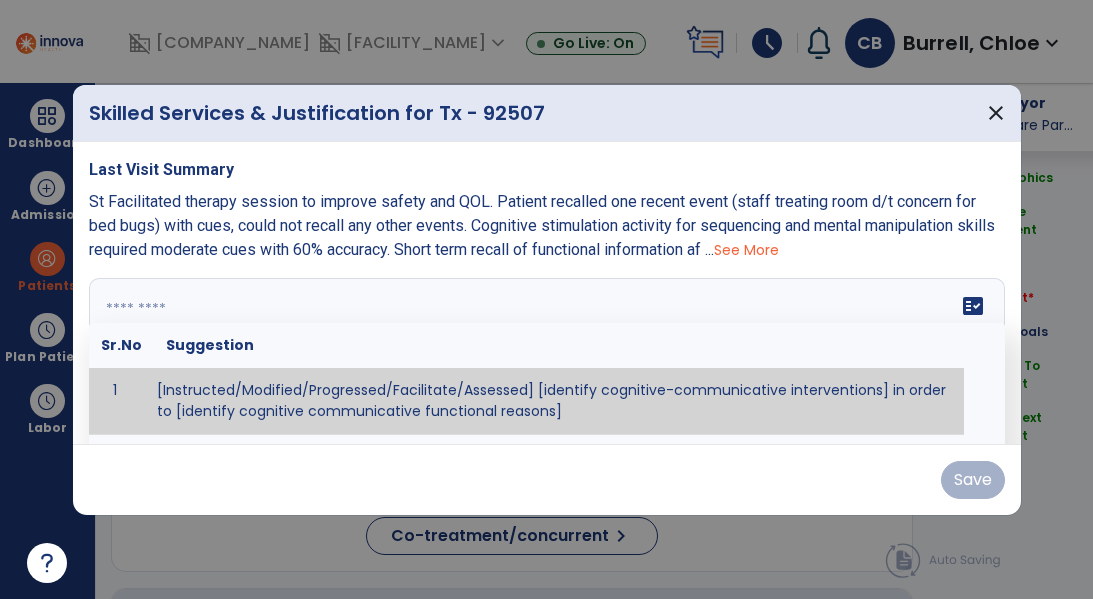 click on "See More" at bounding box center [746, 250] 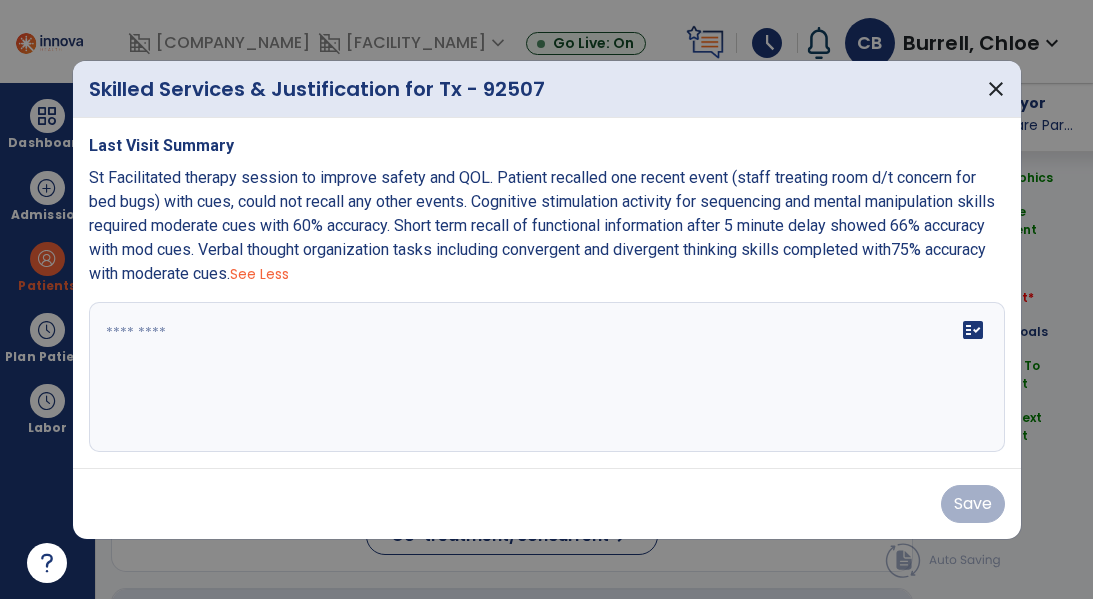 click on "fact_check" at bounding box center [547, 377] 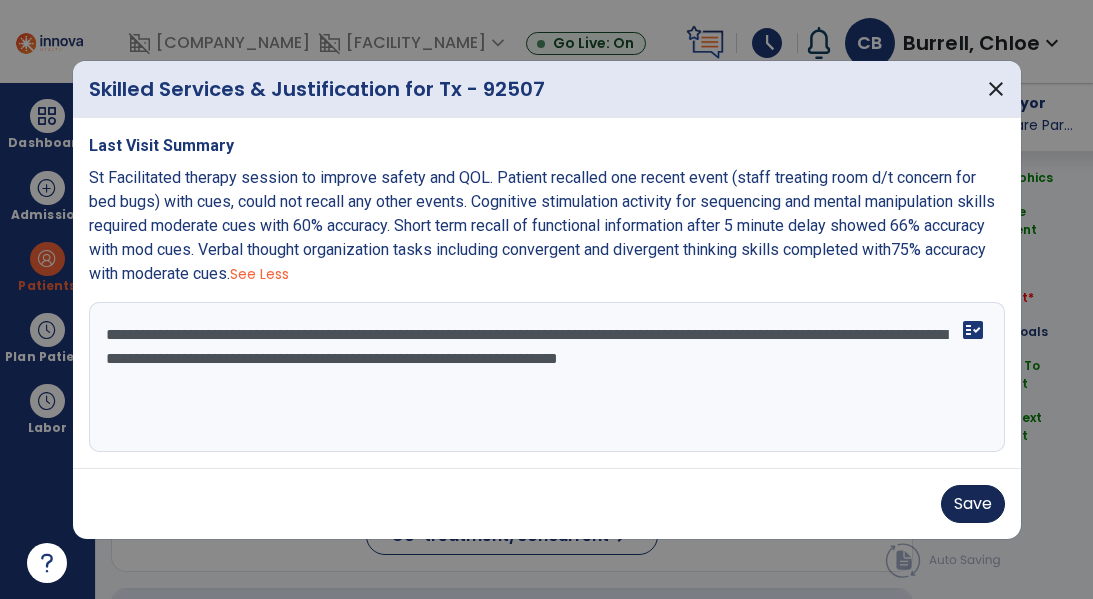 type on "**********" 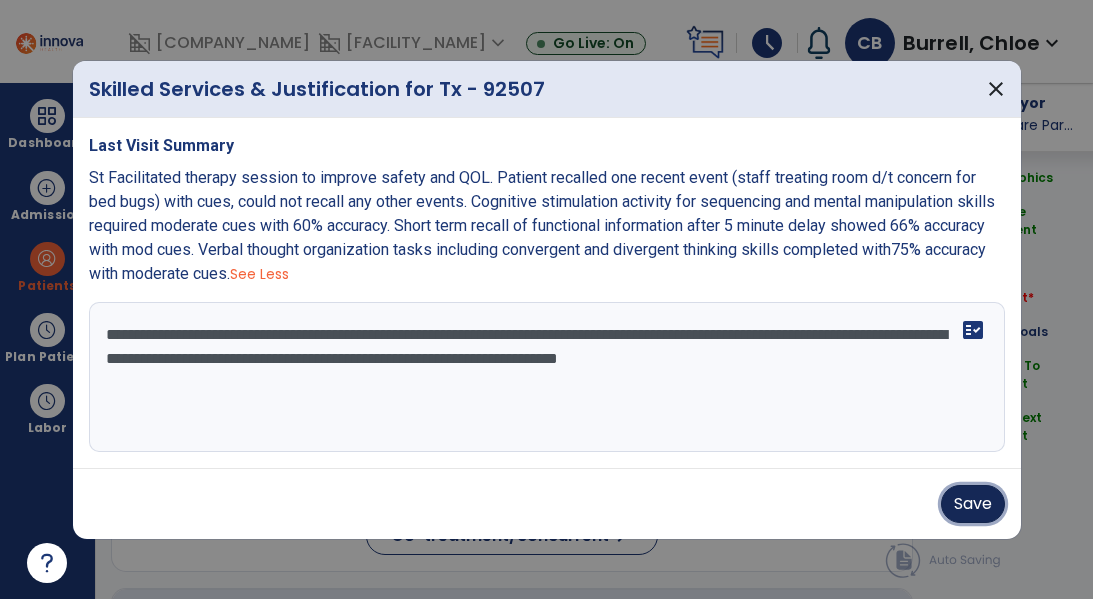 click on "Save" at bounding box center [973, 504] 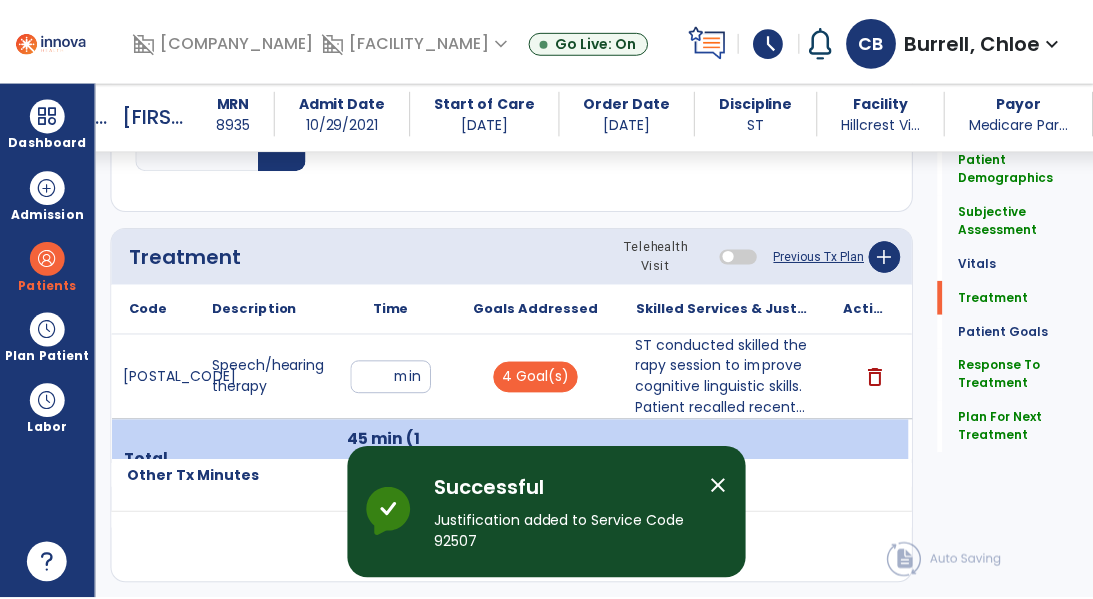 scroll, scrollTop: 1147, scrollLeft: 0, axis: vertical 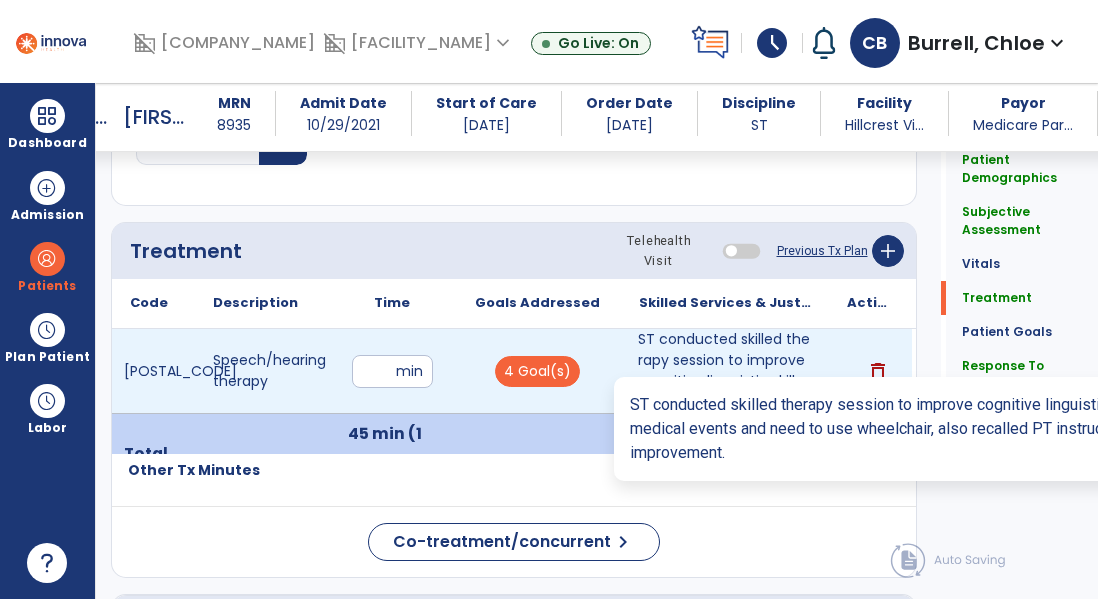 click on "ST conducted skilled therapy session to improve cognitive linguistic skills. Patient recalled recent..." at bounding box center (725, 371) 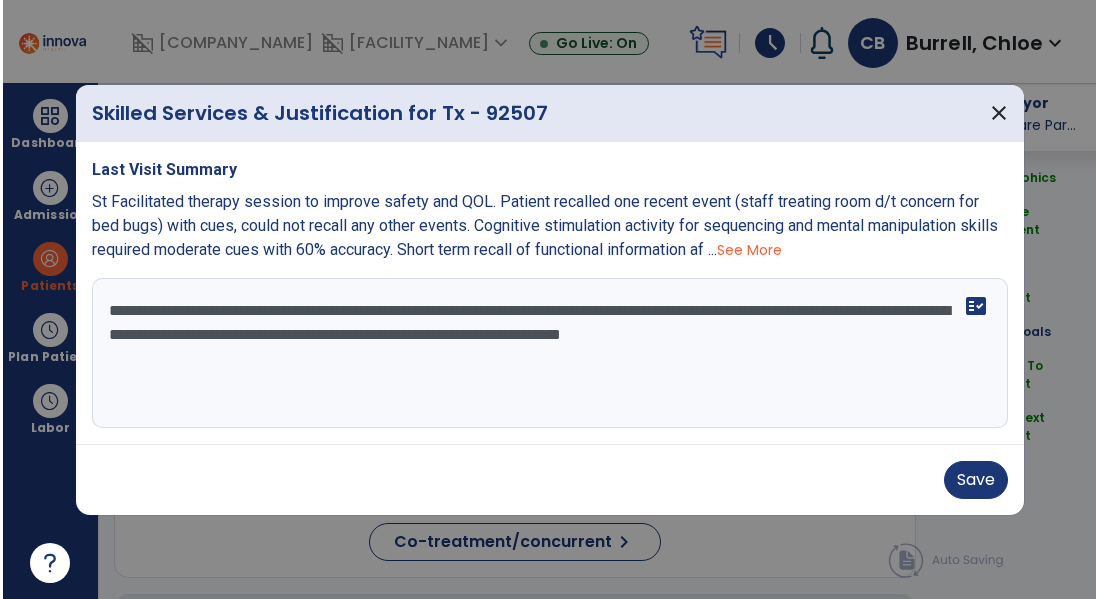 scroll, scrollTop: 1147, scrollLeft: 0, axis: vertical 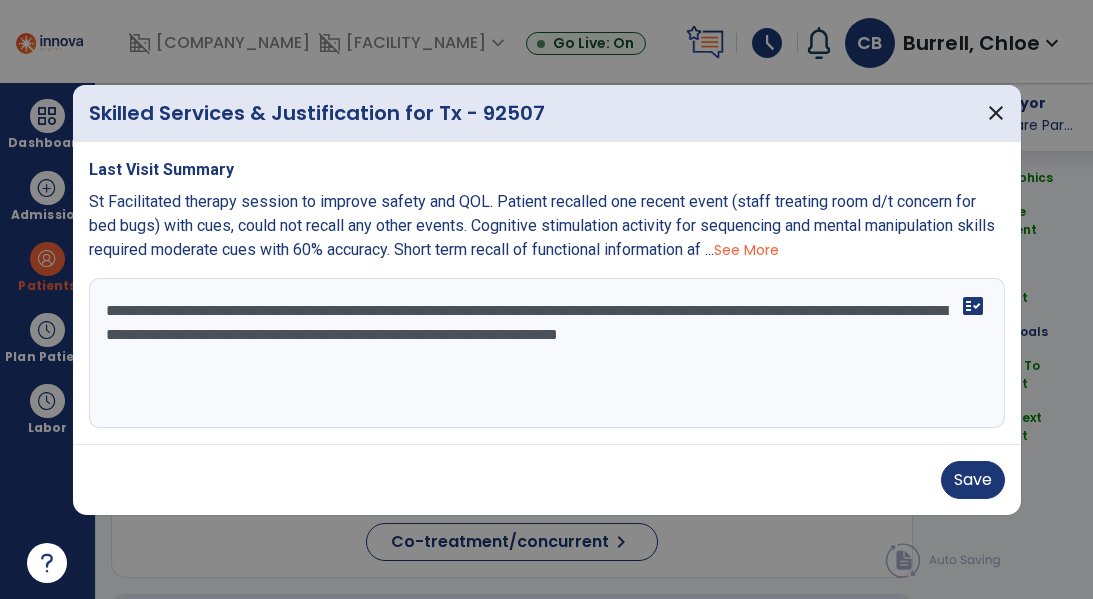 click on "**********" at bounding box center [547, 353] 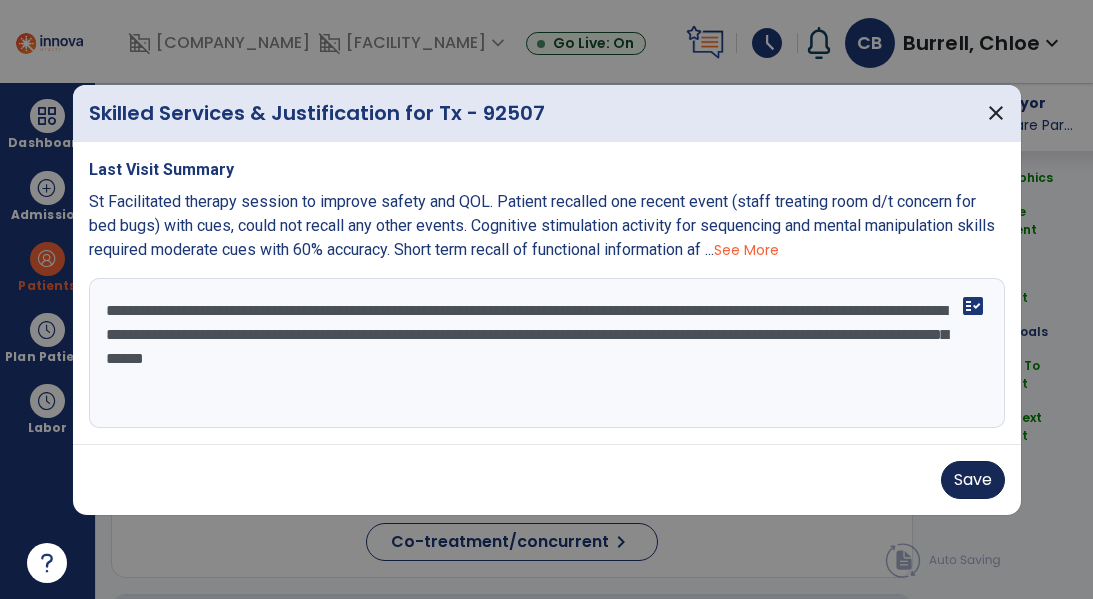 type on "**********" 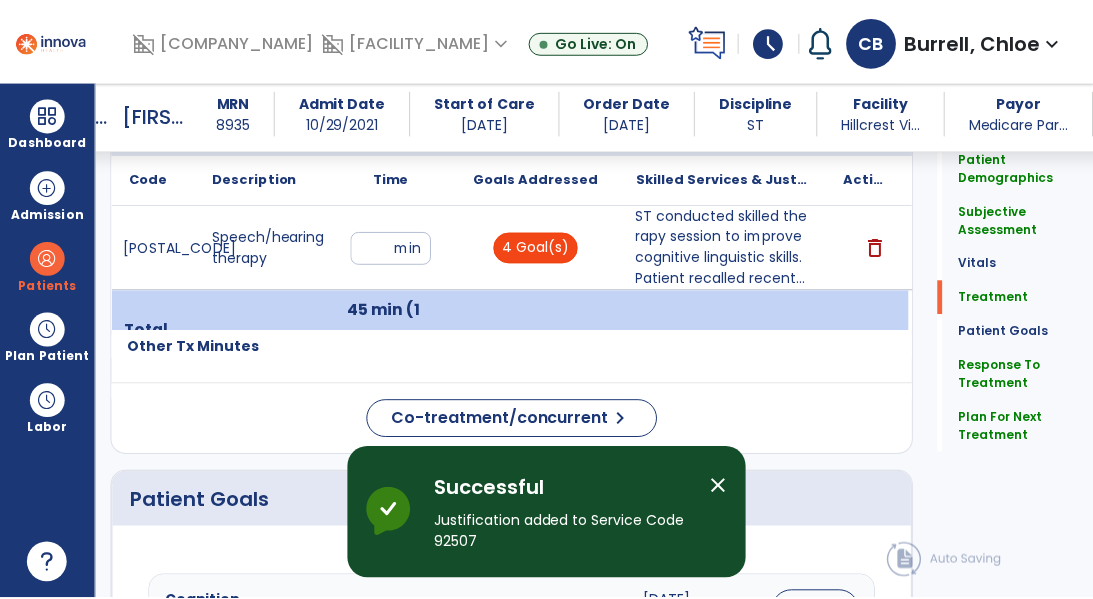 scroll, scrollTop: 1288, scrollLeft: 0, axis: vertical 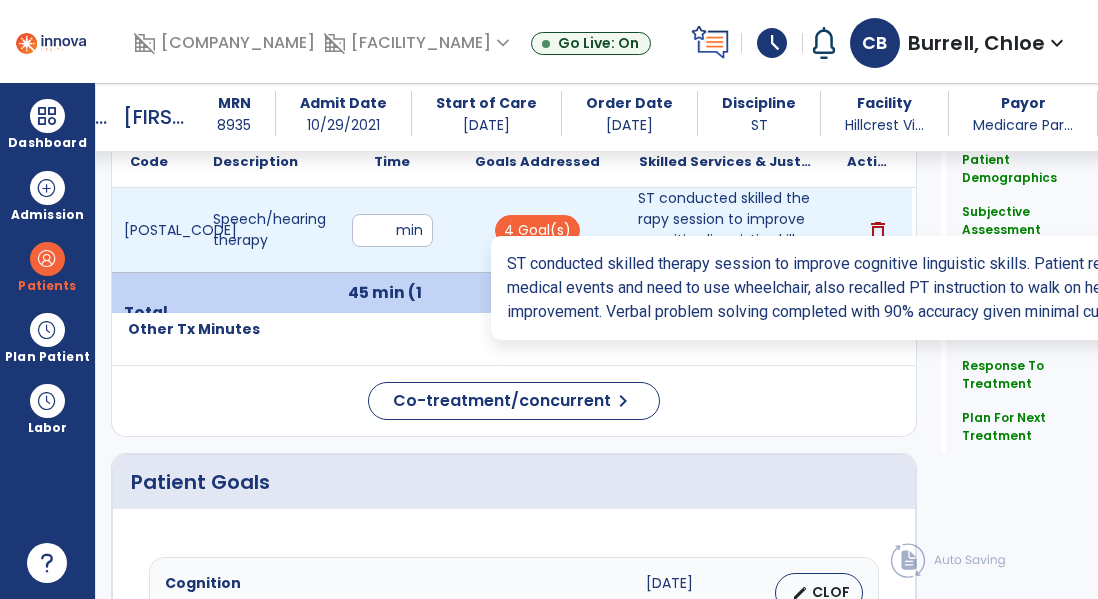 click on "ST conducted skilled therapy session to improve cognitive linguistic skills. Patient recalled recent..." at bounding box center (725, 230) 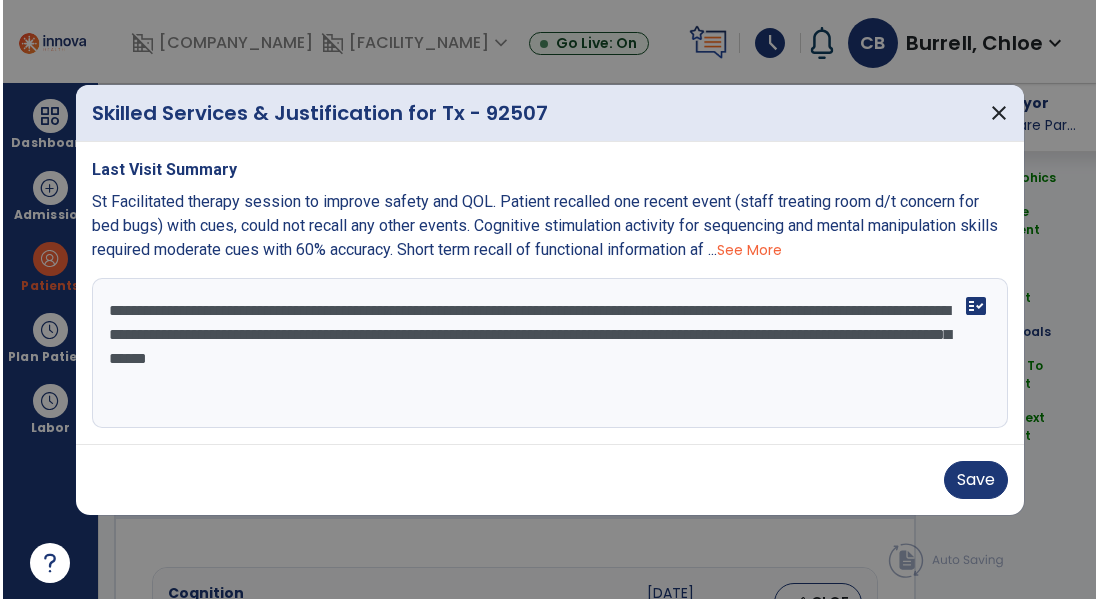 scroll, scrollTop: 1288, scrollLeft: 0, axis: vertical 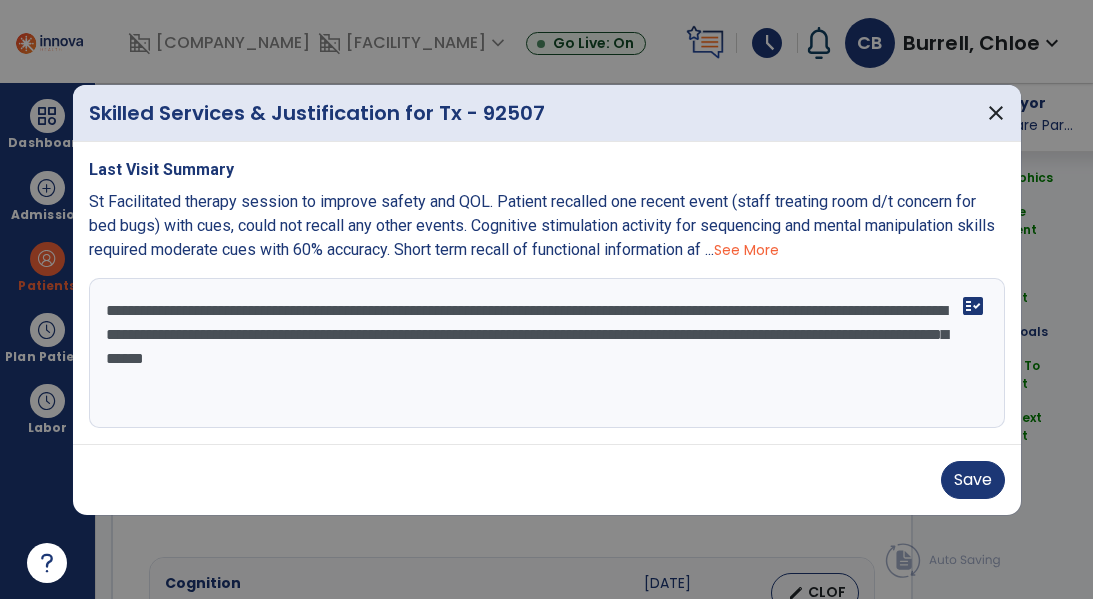 click on "**********" at bounding box center [547, 353] 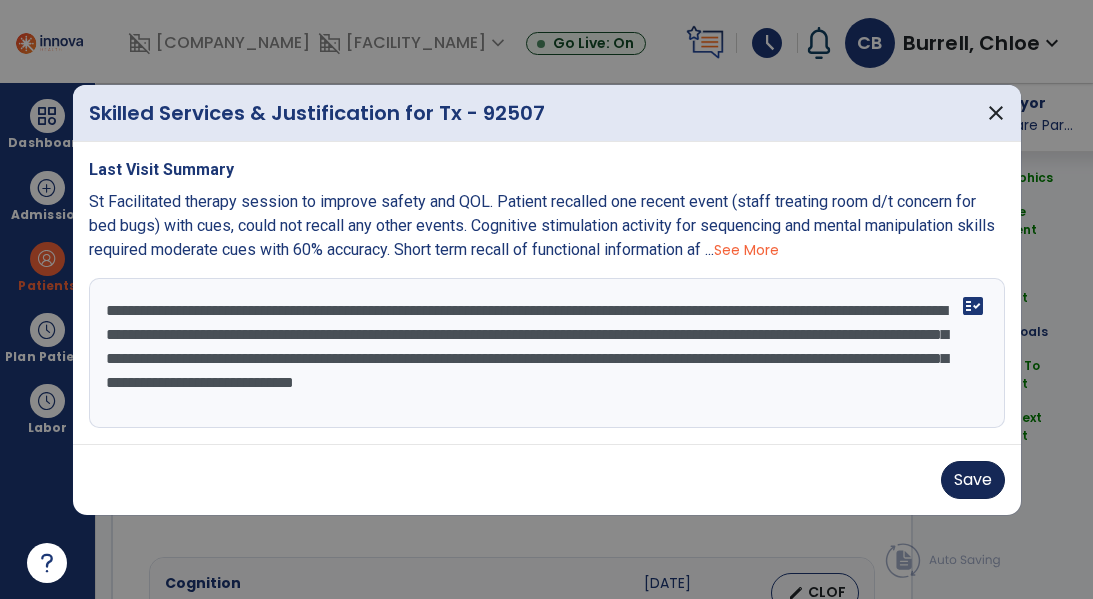 type on "**********" 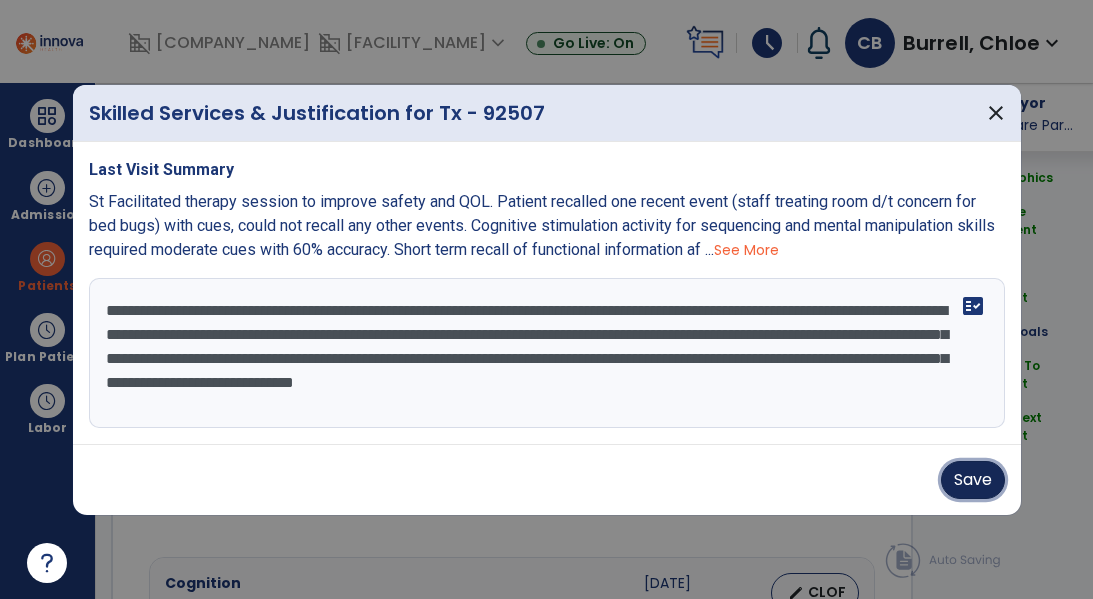 click on "Save" at bounding box center [973, 480] 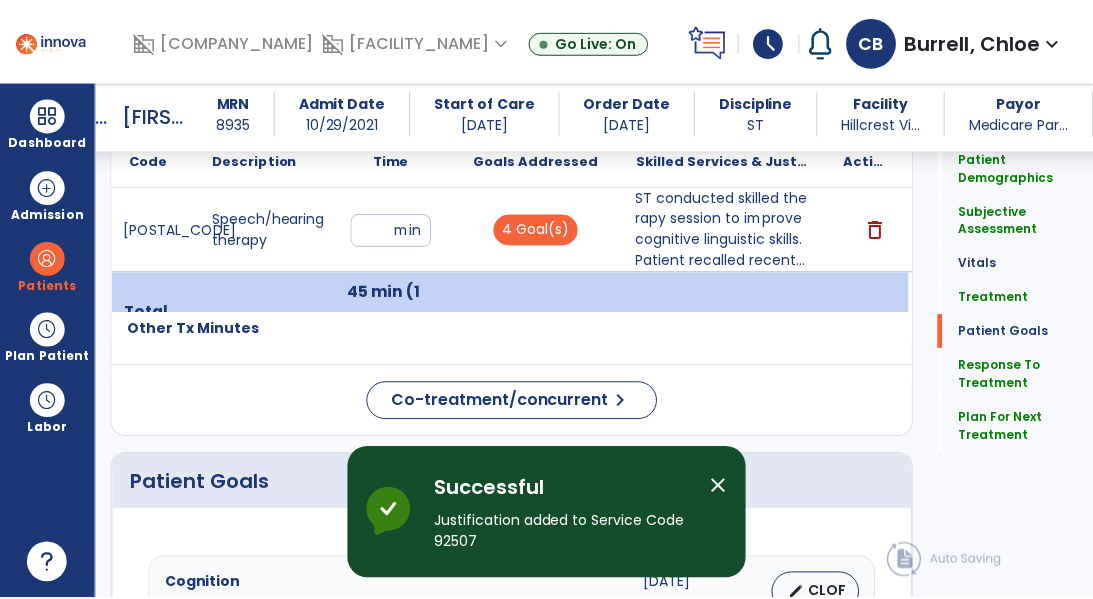 scroll, scrollTop: 2527, scrollLeft: 0, axis: vertical 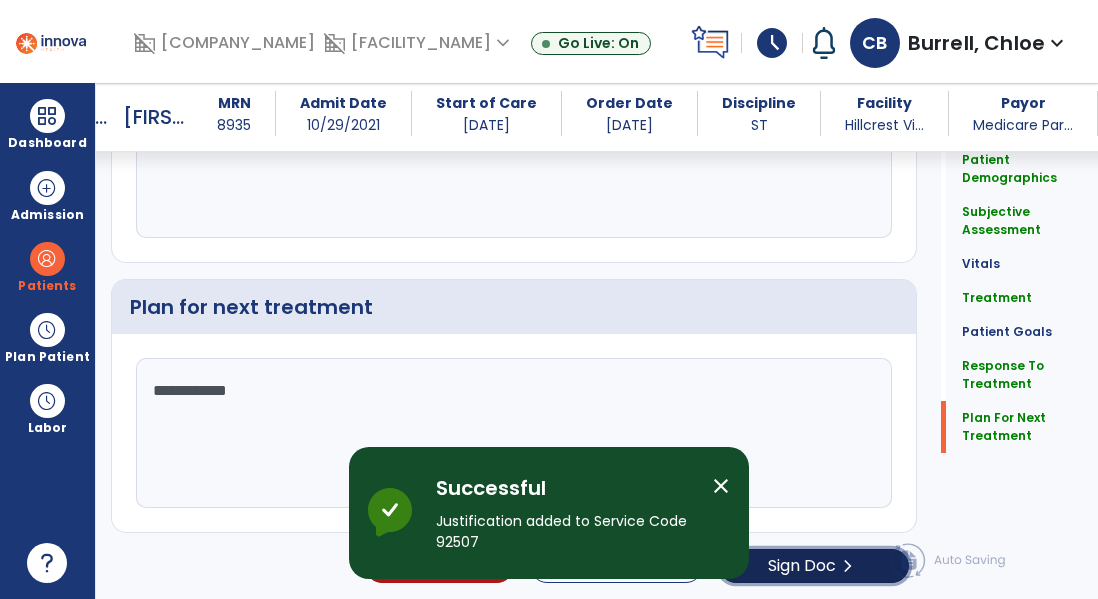 click on "Sign Doc  chevron_right" 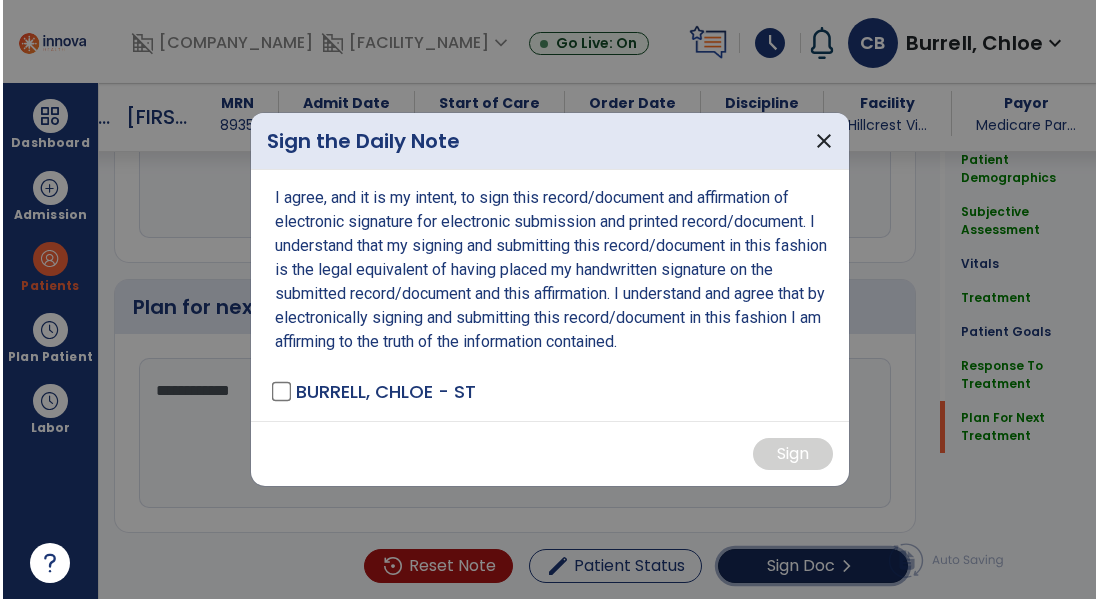 scroll, scrollTop: 2527, scrollLeft: 0, axis: vertical 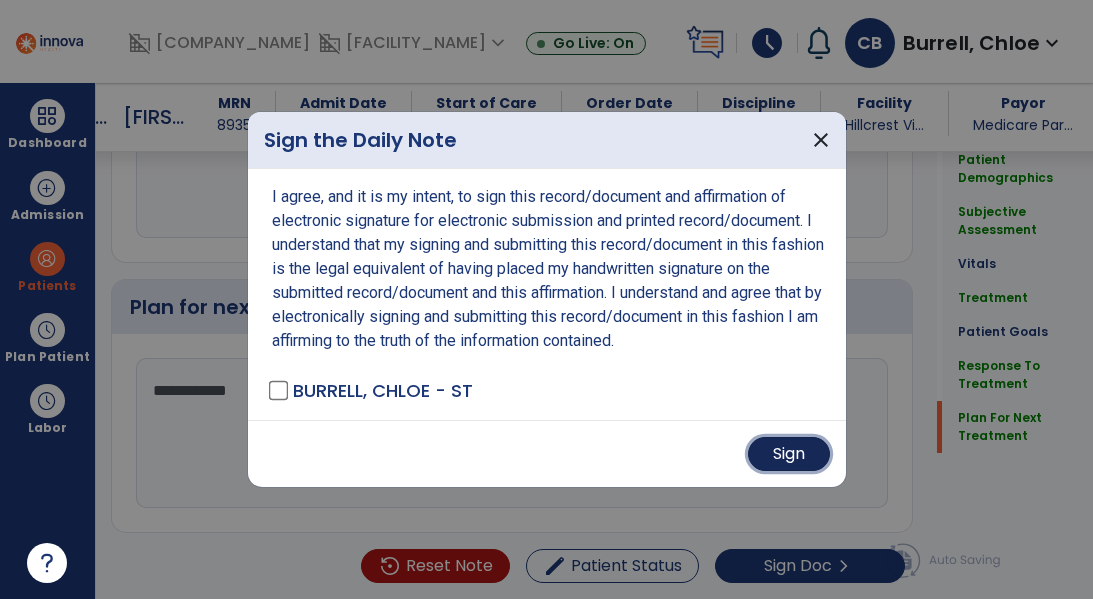click on "Sign" at bounding box center [789, 454] 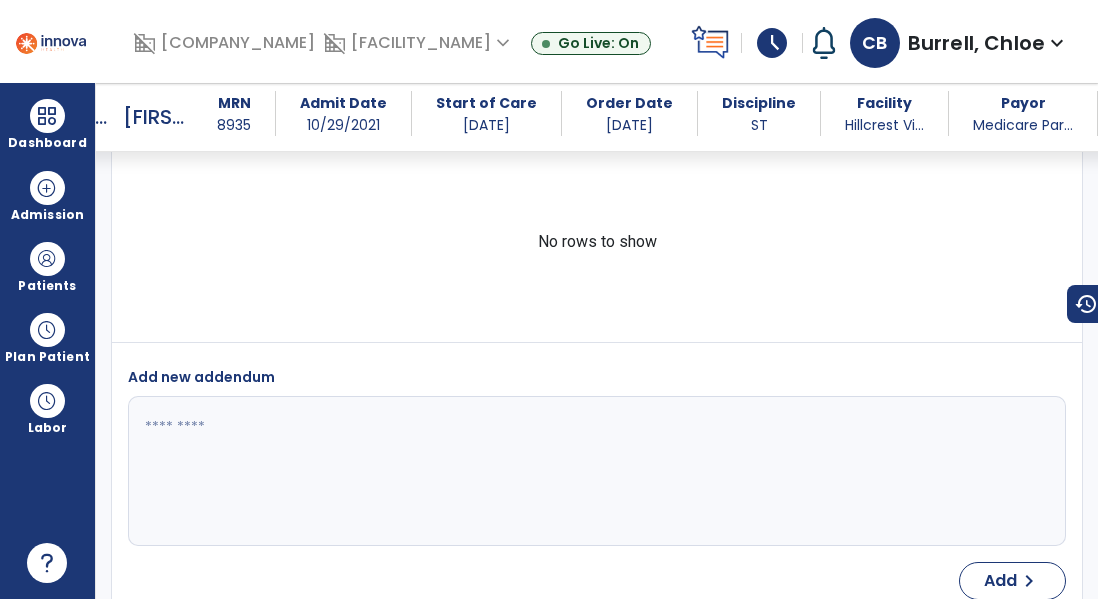 scroll, scrollTop: 3797, scrollLeft: 0, axis: vertical 